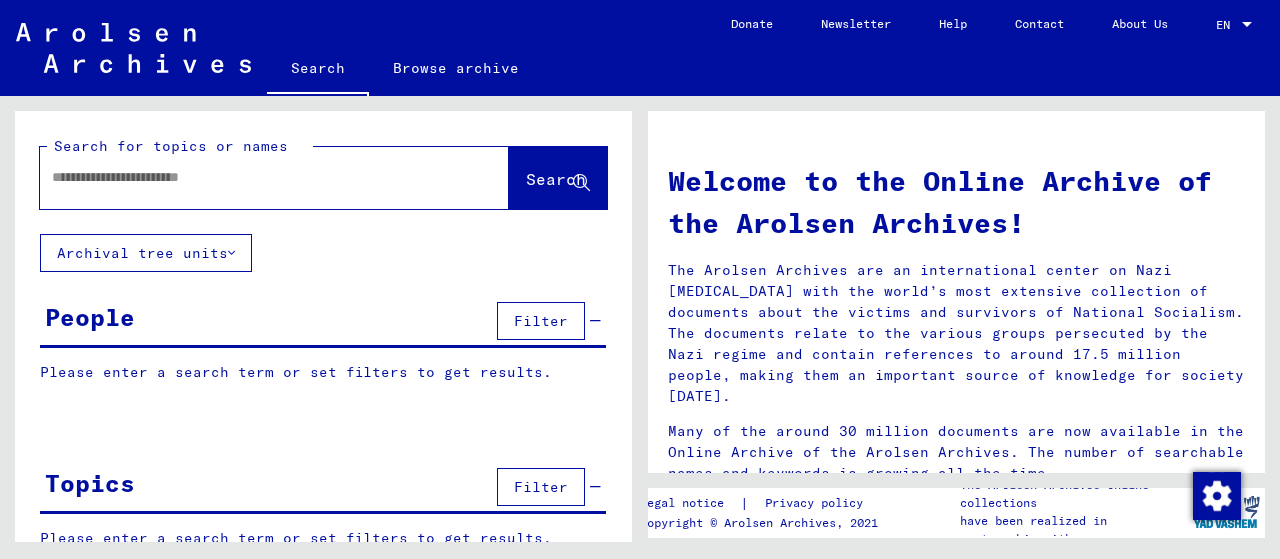 scroll, scrollTop: 0, scrollLeft: 0, axis: both 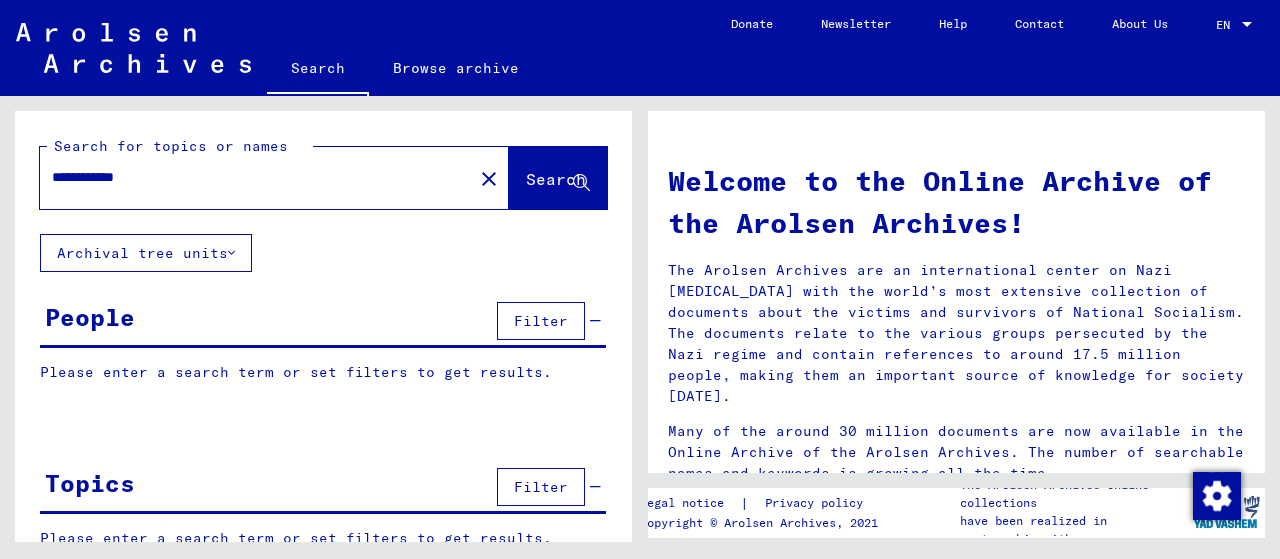 type on "**********" 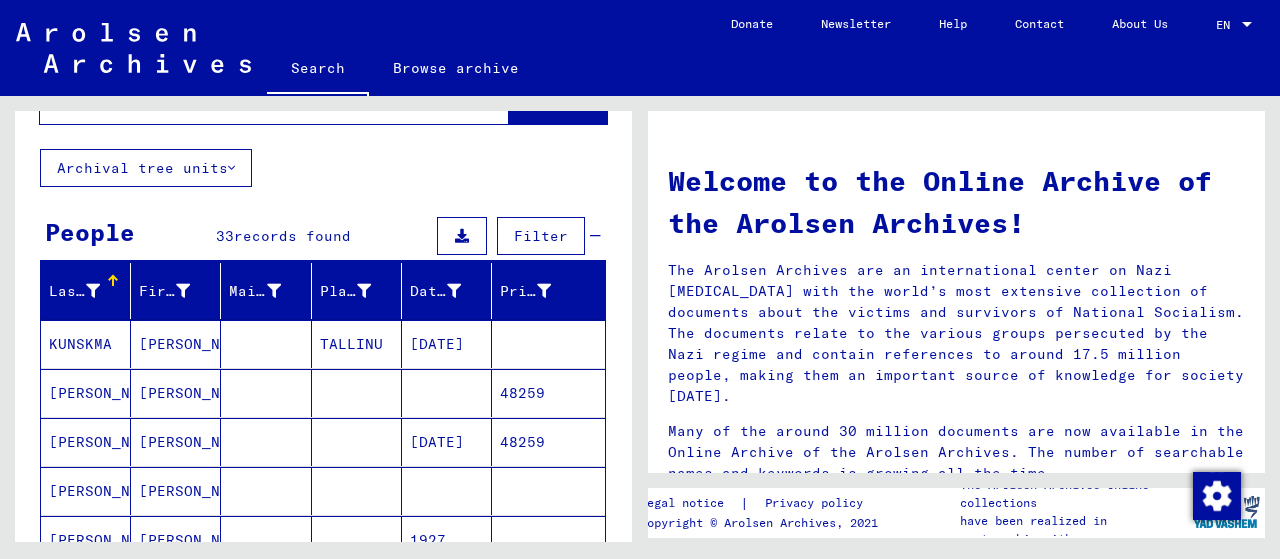 scroll, scrollTop: 200, scrollLeft: 0, axis: vertical 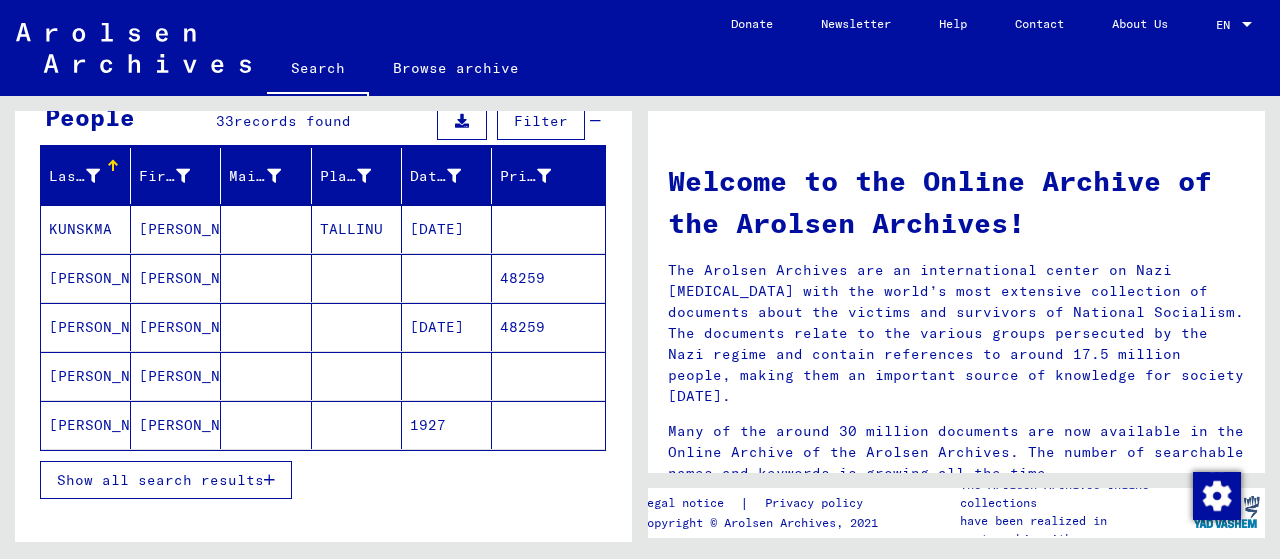 click on "[PERSON_NAME]" at bounding box center [86, 327] 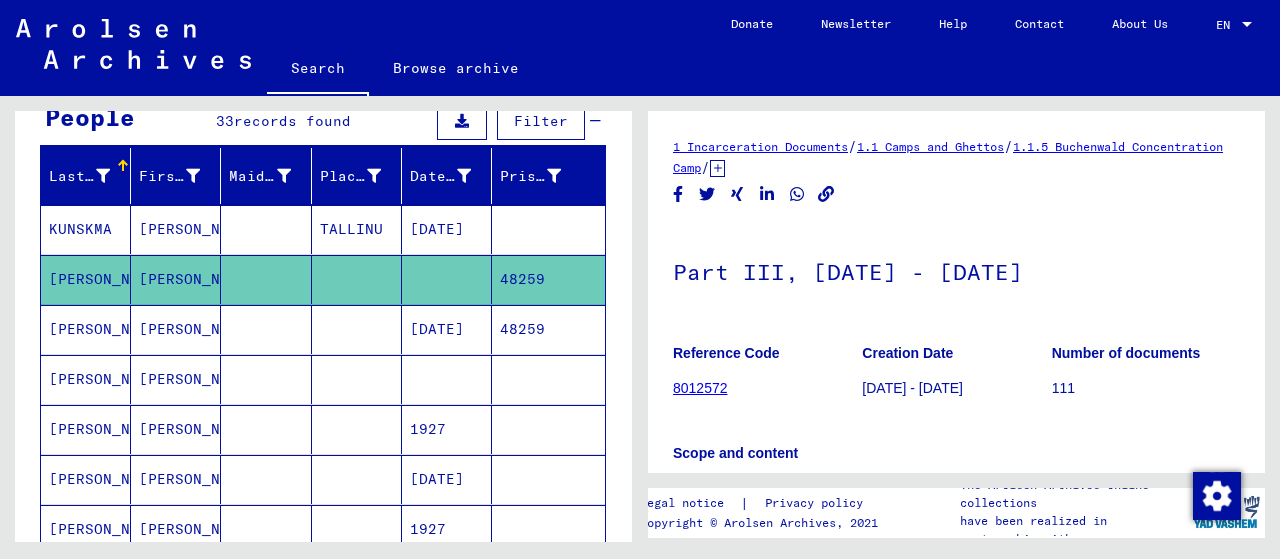scroll, scrollTop: 0, scrollLeft: 0, axis: both 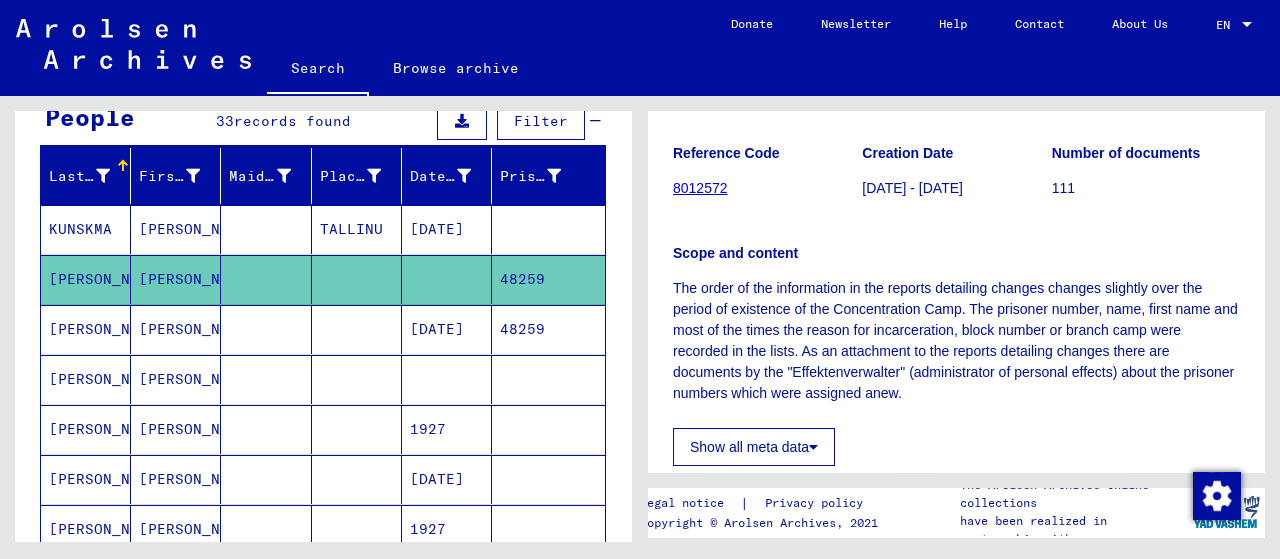 click on "[PERSON_NAME]" at bounding box center [86, 379] 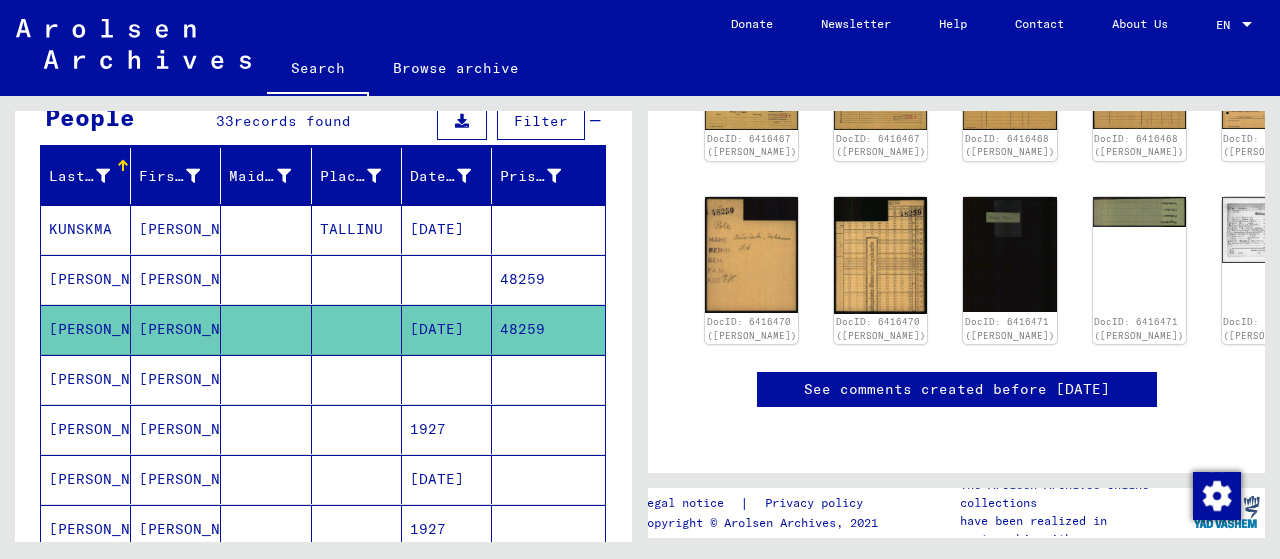 scroll, scrollTop: 500, scrollLeft: 0, axis: vertical 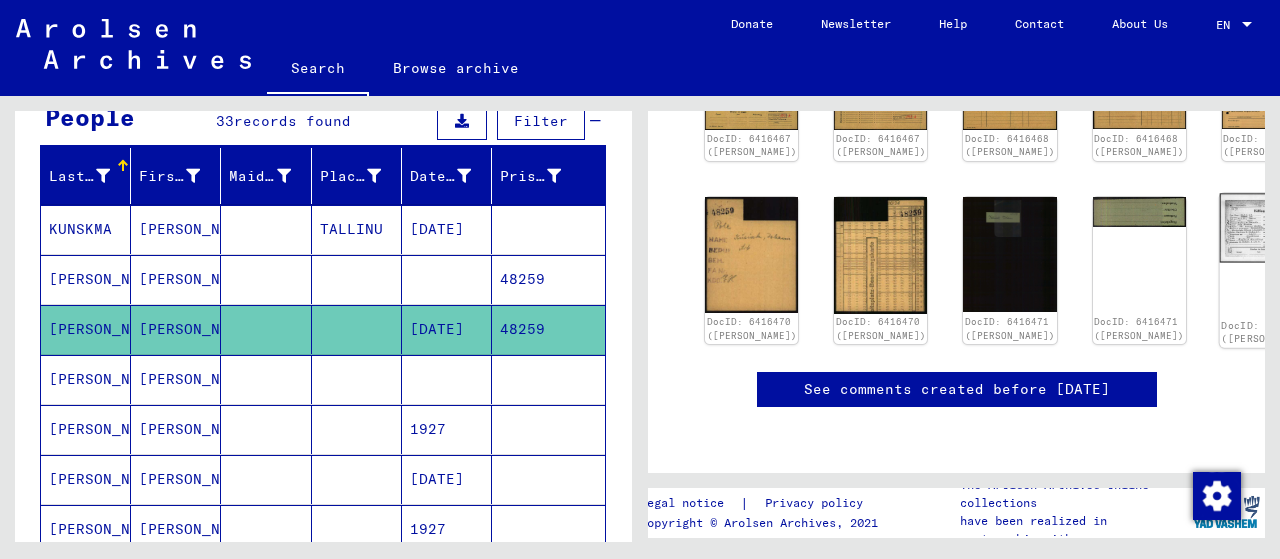 click 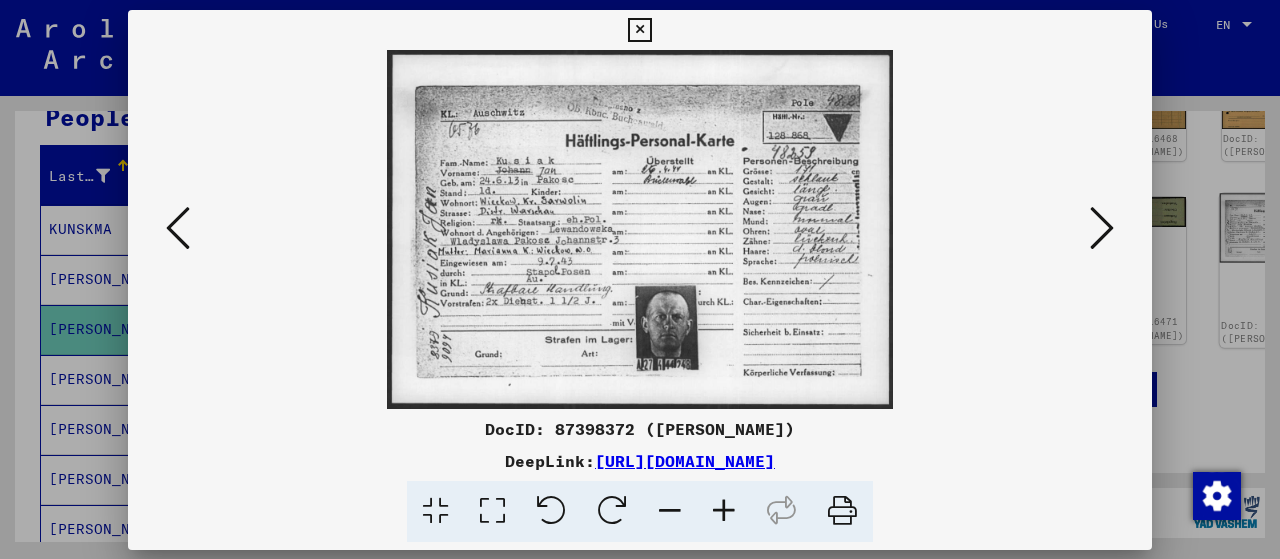 click at bounding box center [640, 229] 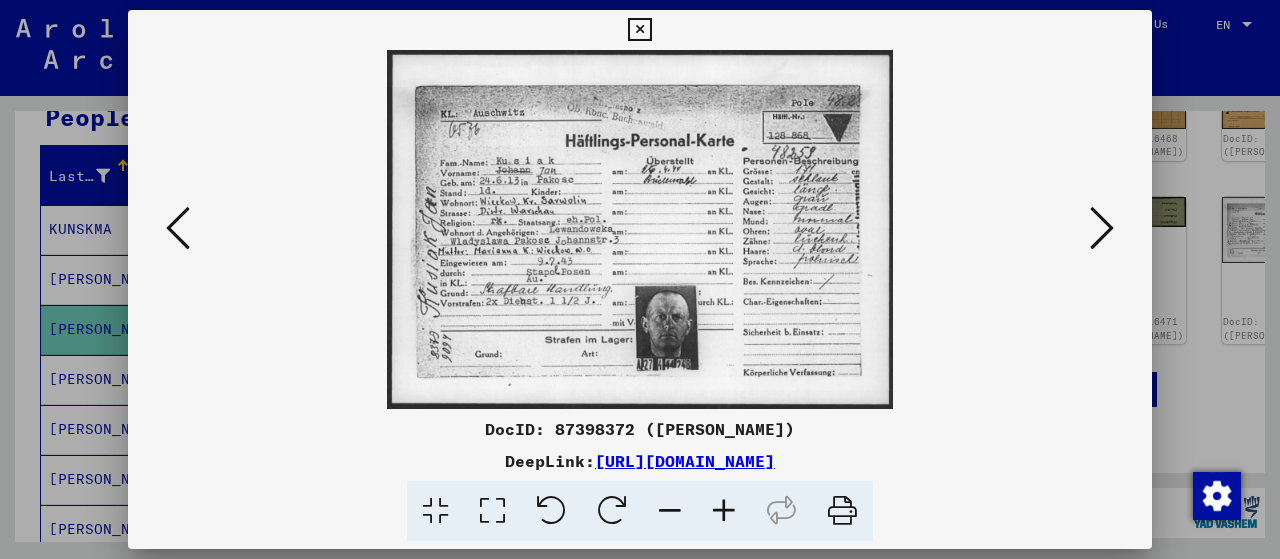 click at bounding box center [640, 279] 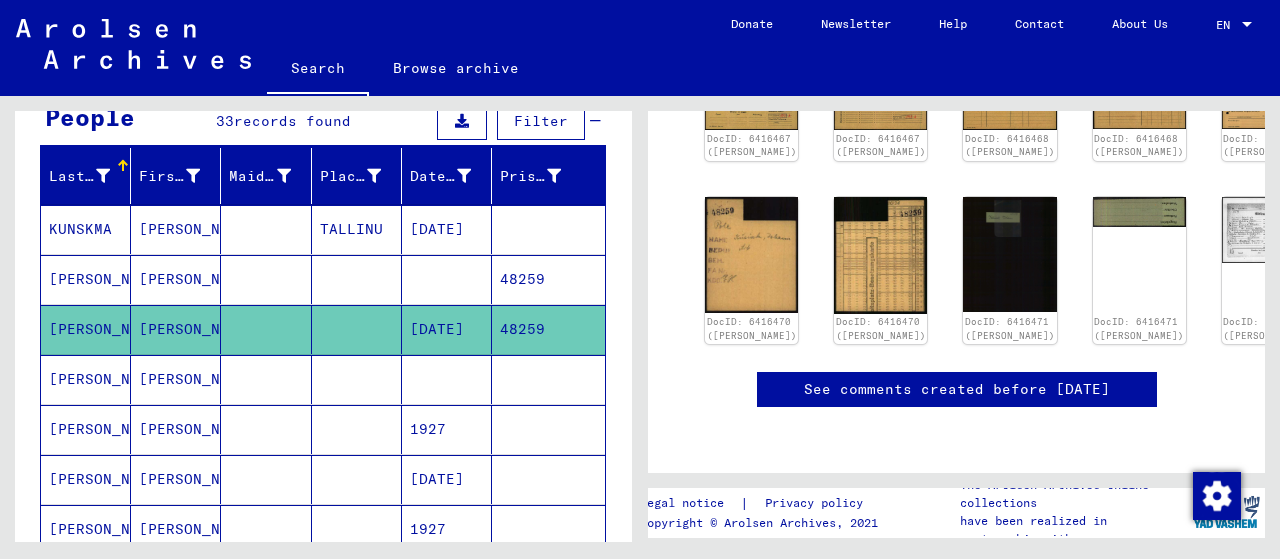 click on "[PERSON_NAME]" at bounding box center [86, 429] 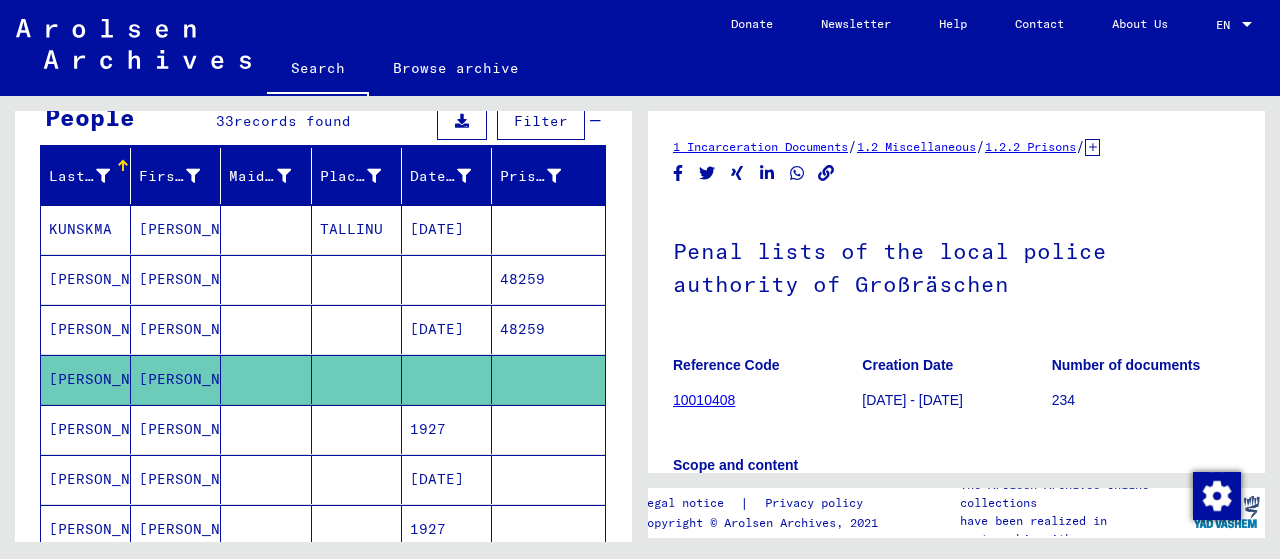 scroll, scrollTop: 0, scrollLeft: 0, axis: both 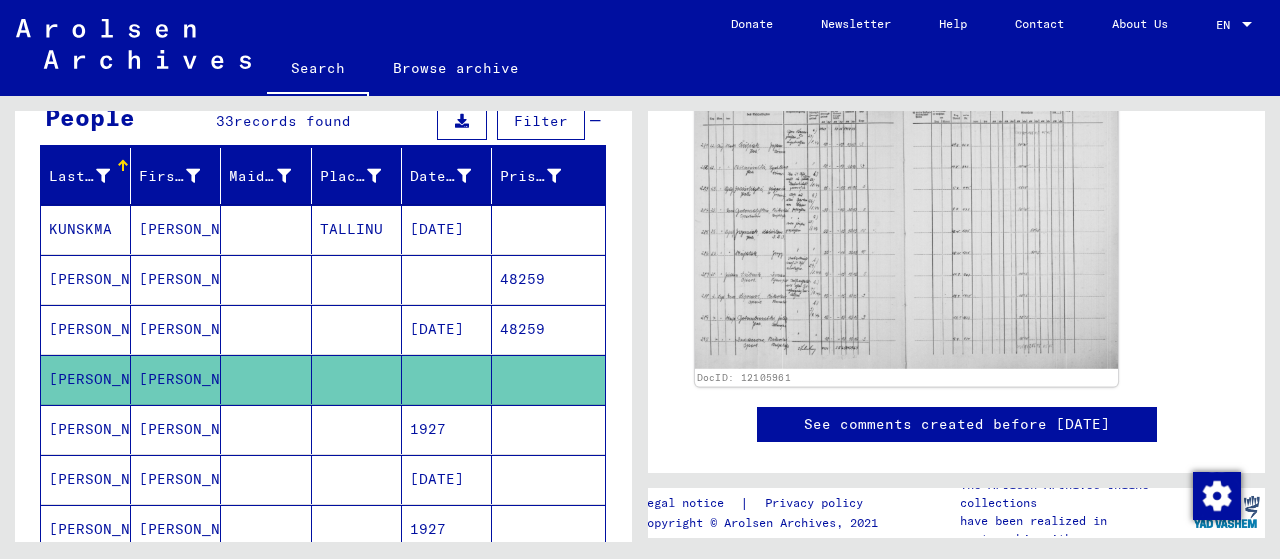 click 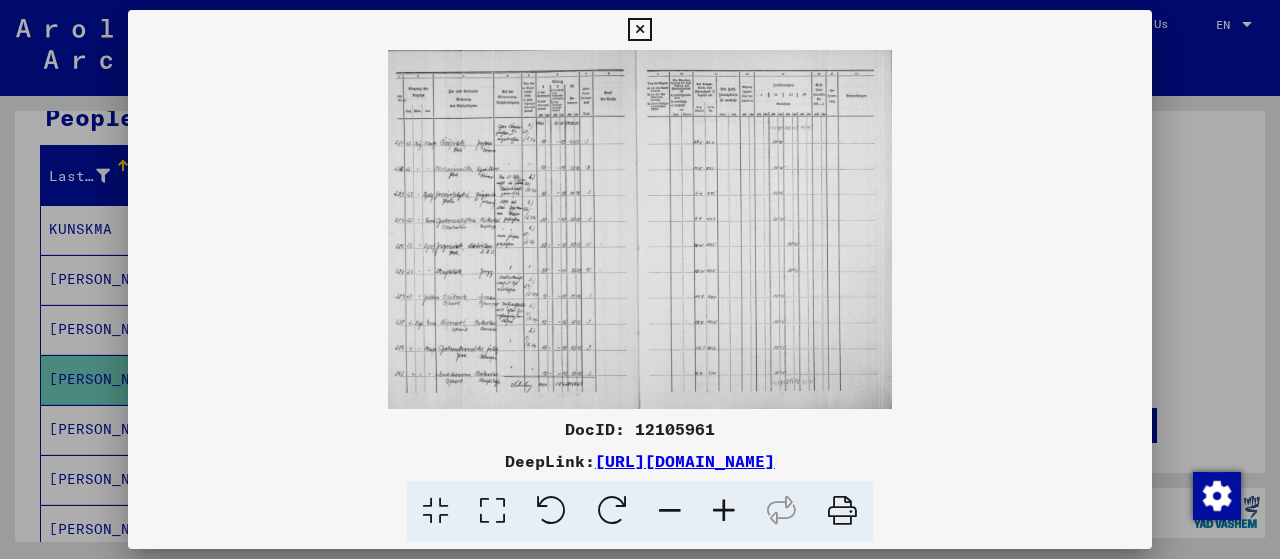 click at bounding box center [640, 279] 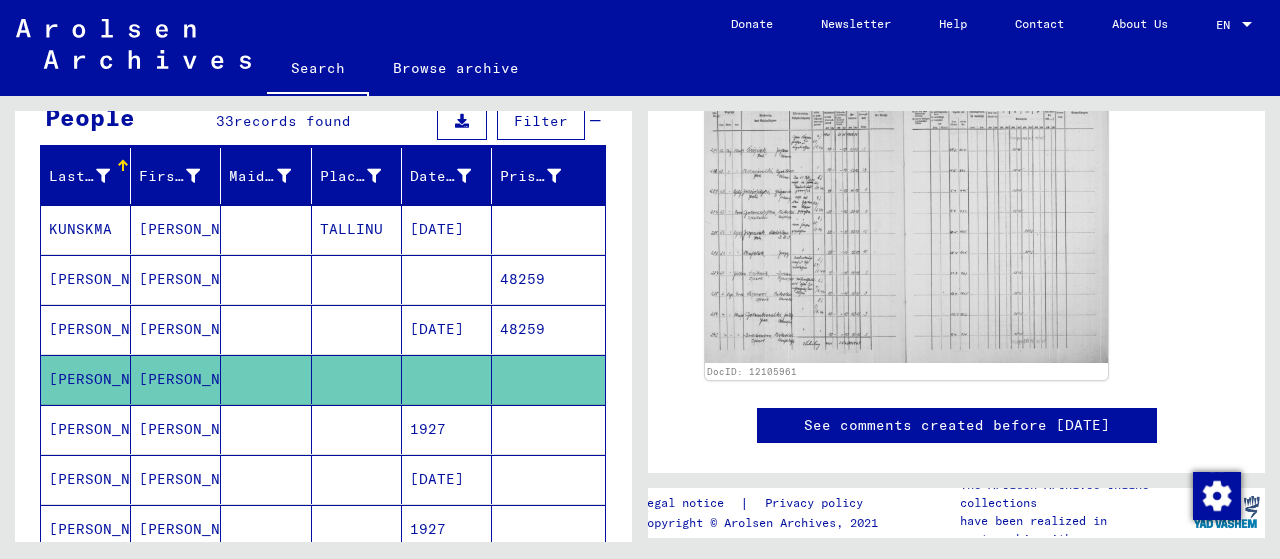 click on "[PERSON_NAME]" at bounding box center (86, 479) 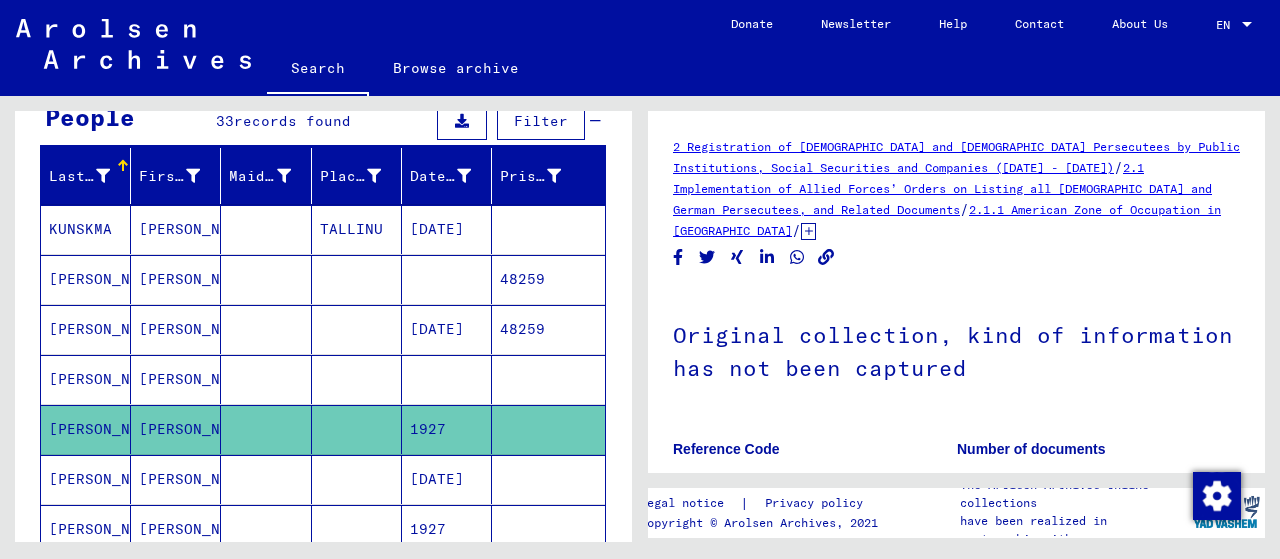 scroll, scrollTop: 0, scrollLeft: 0, axis: both 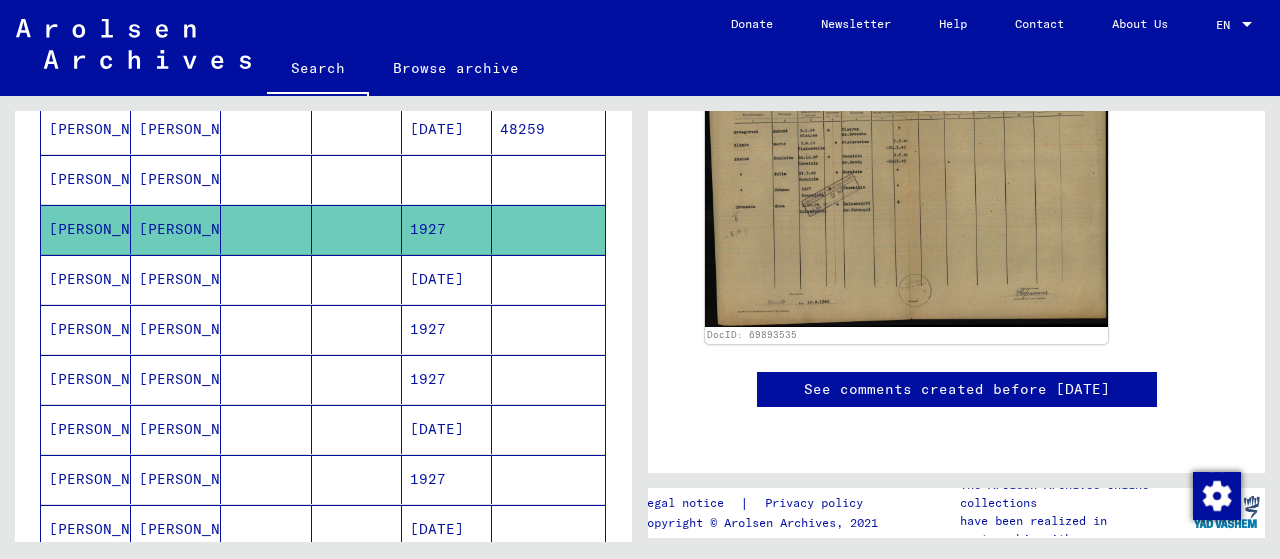 click on "[PERSON_NAME]" at bounding box center [86, 329] 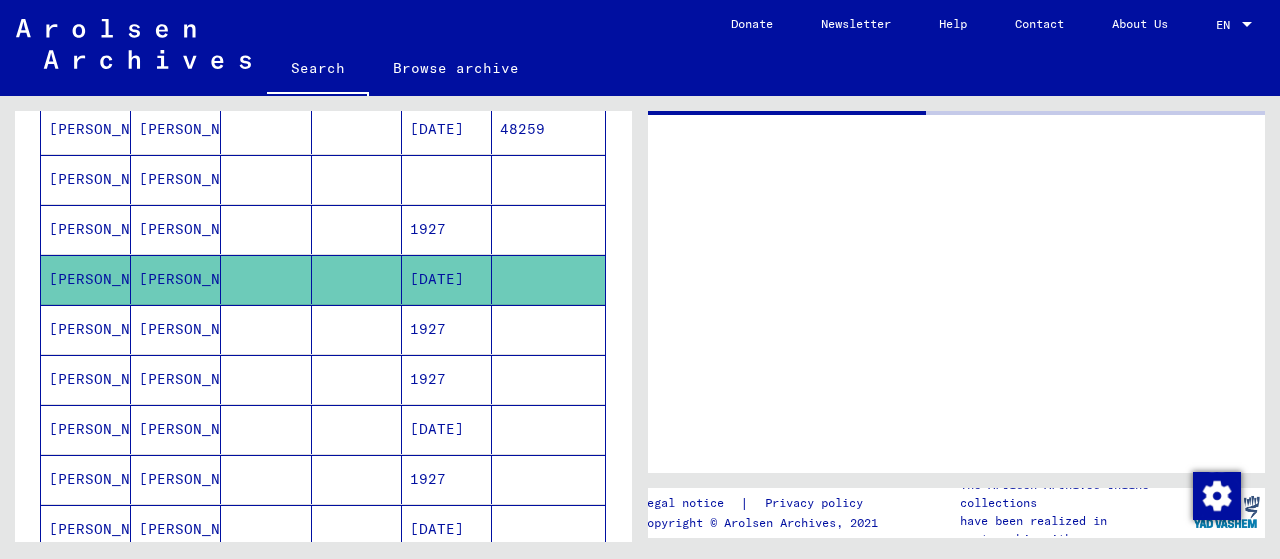 scroll, scrollTop: 0, scrollLeft: 0, axis: both 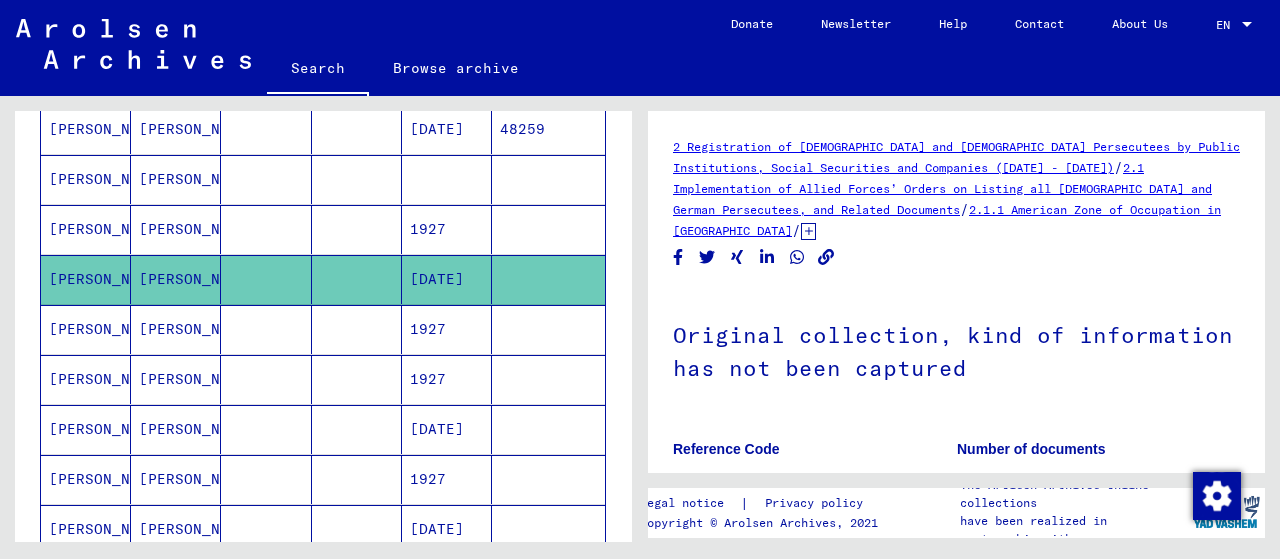 click on "[PERSON_NAME]" at bounding box center (86, 379) 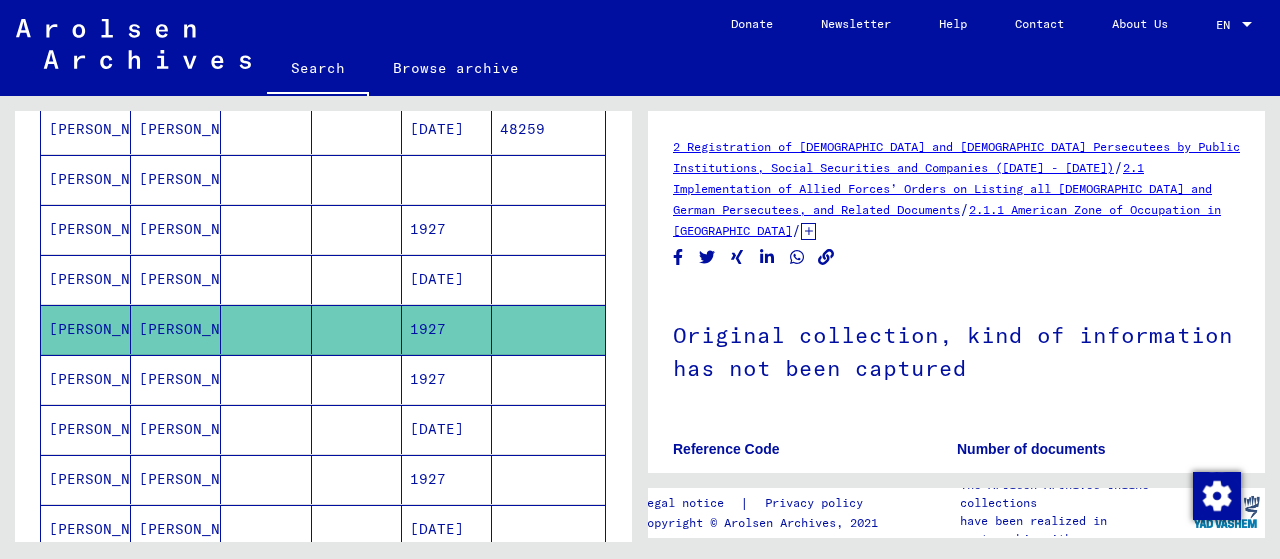 scroll, scrollTop: 0, scrollLeft: 0, axis: both 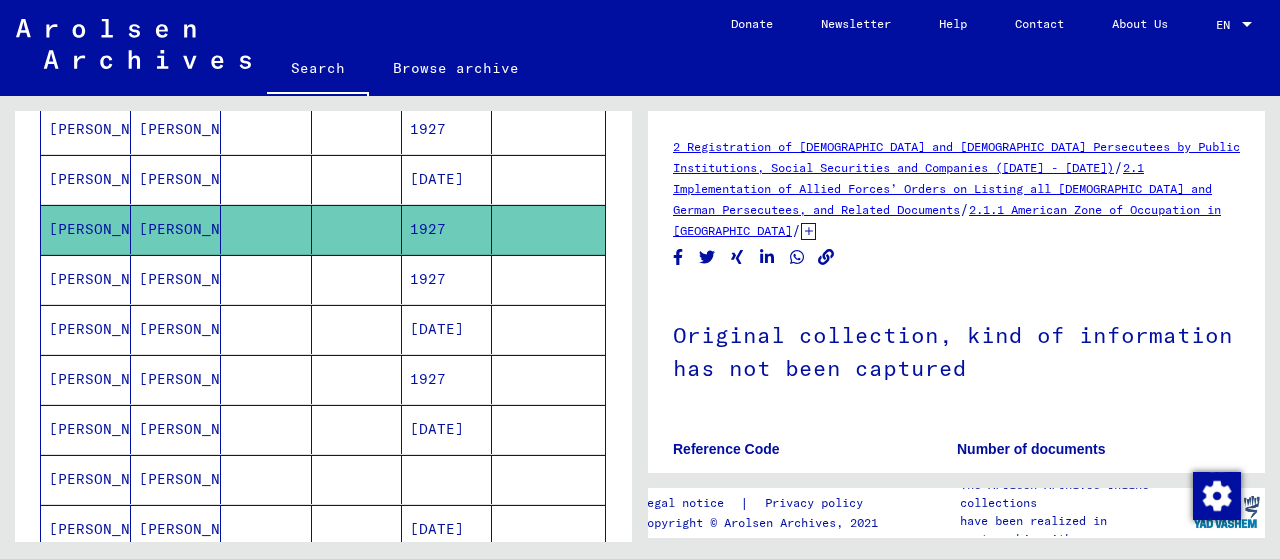 click on "[PERSON_NAME]" at bounding box center [86, 329] 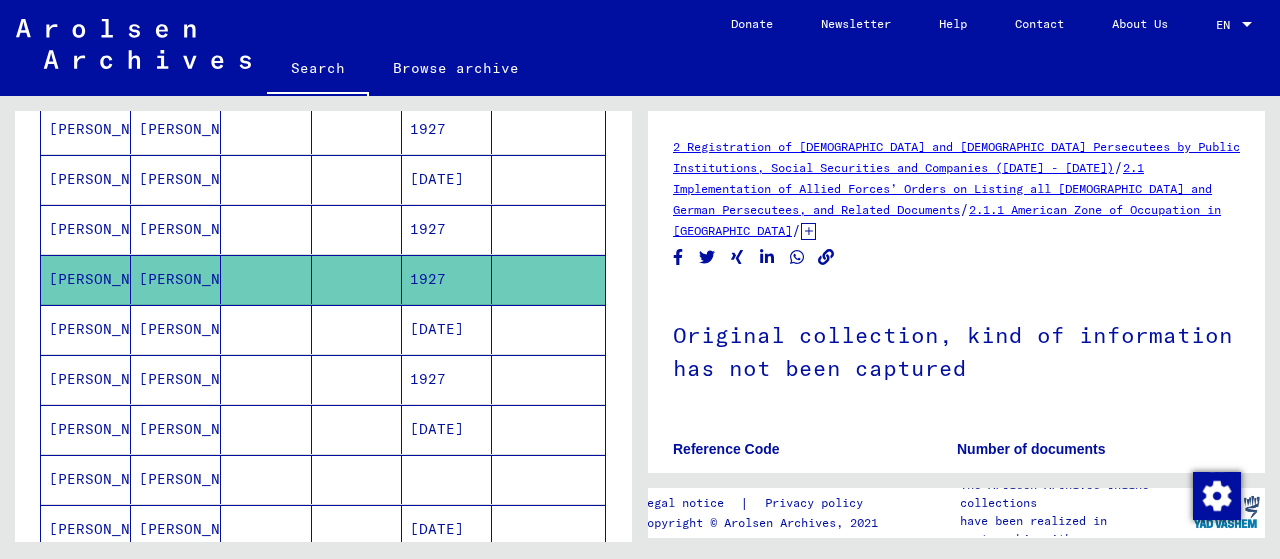 click on "[PERSON_NAME]" at bounding box center (86, 379) 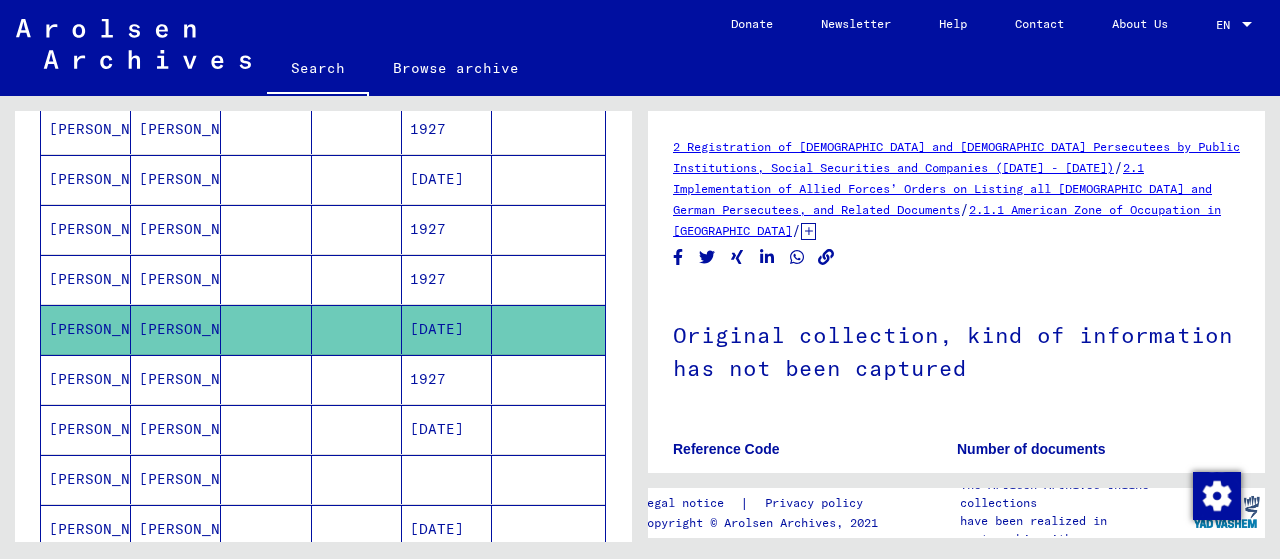 click on "[PERSON_NAME]" at bounding box center [86, 429] 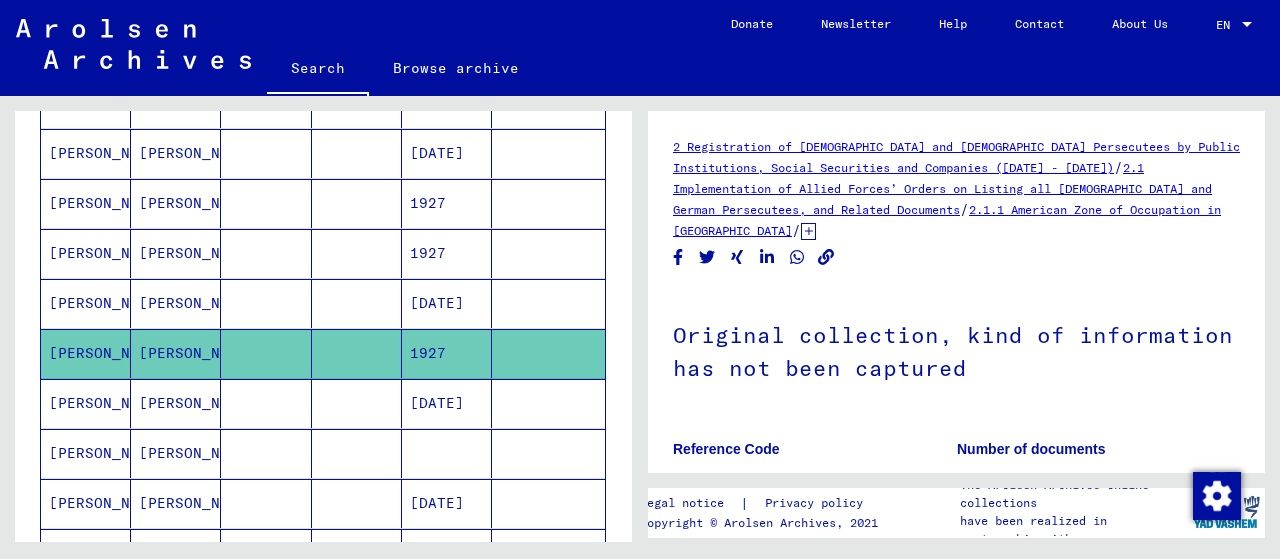 scroll, scrollTop: 600, scrollLeft: 0, axis: vertical 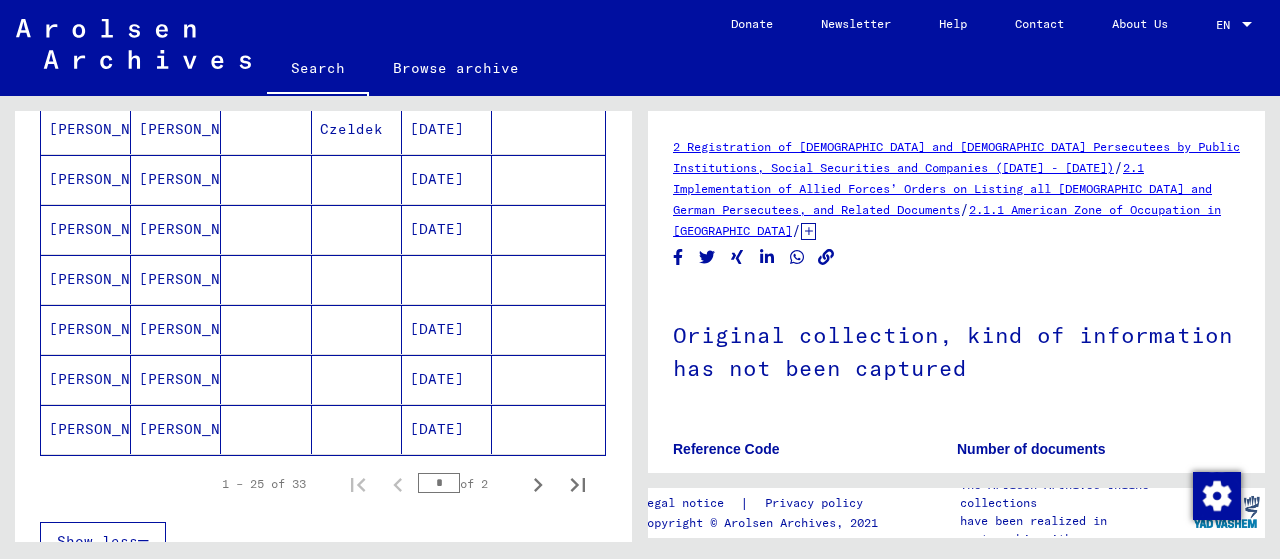 click on "[PERSON_NAME]" 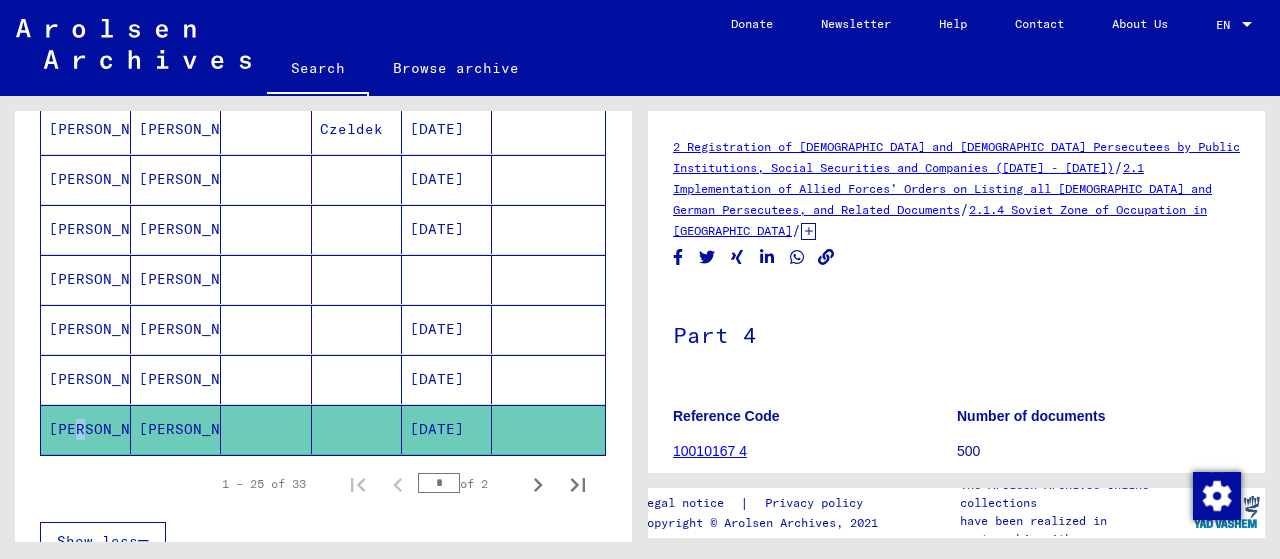 scroll, scrollTop: 0, scrollLeft: 0, axis: both 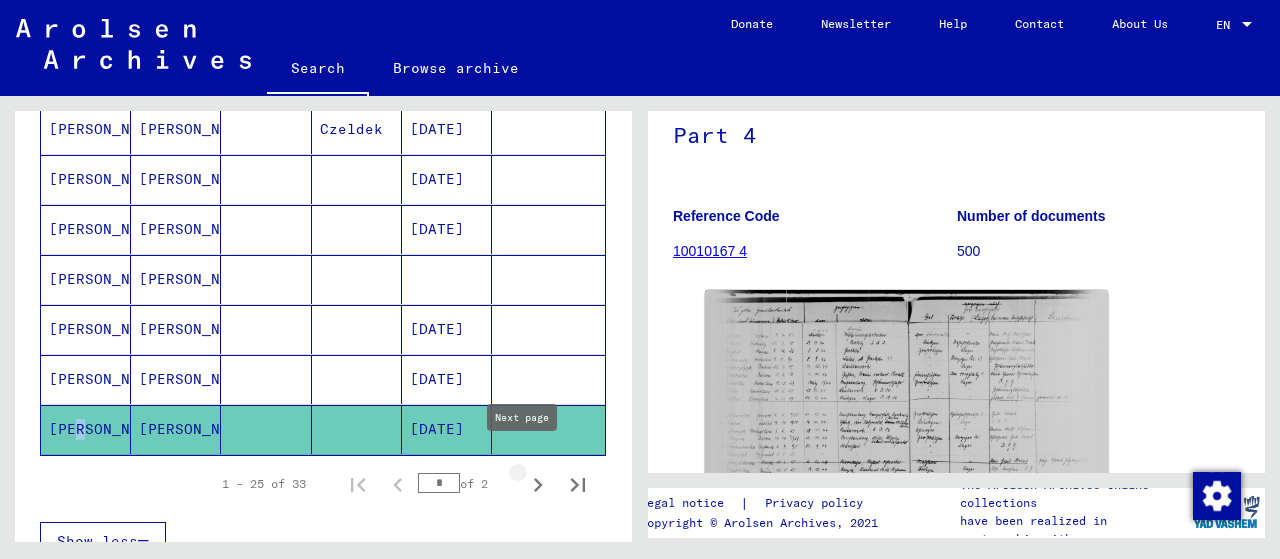 click 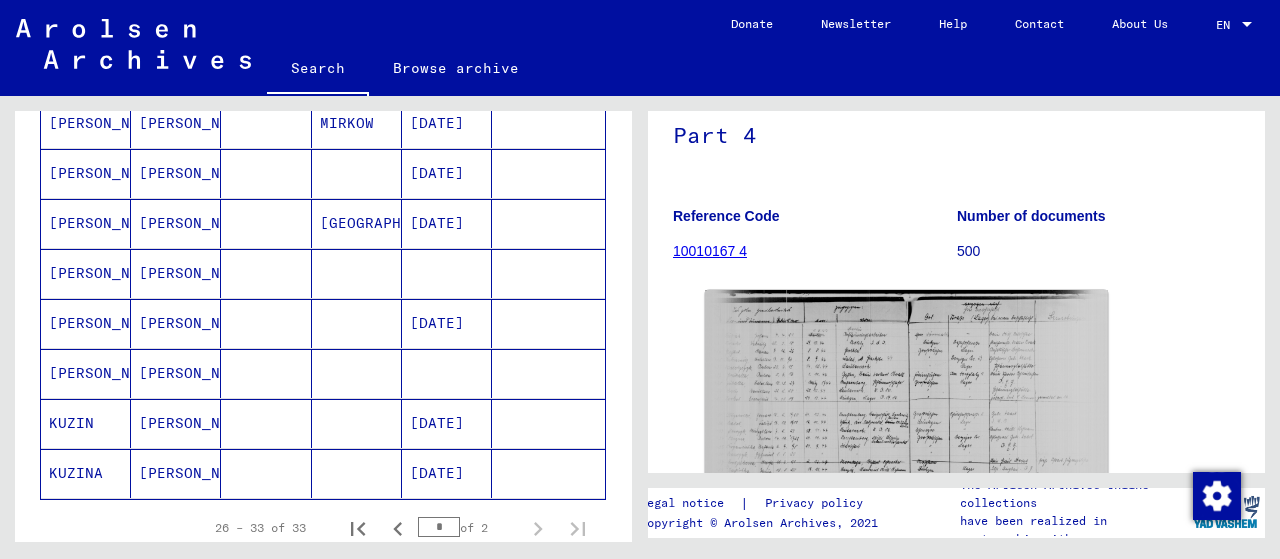 click on "[PERSON_NAME]" at bounding box center [86, 273] 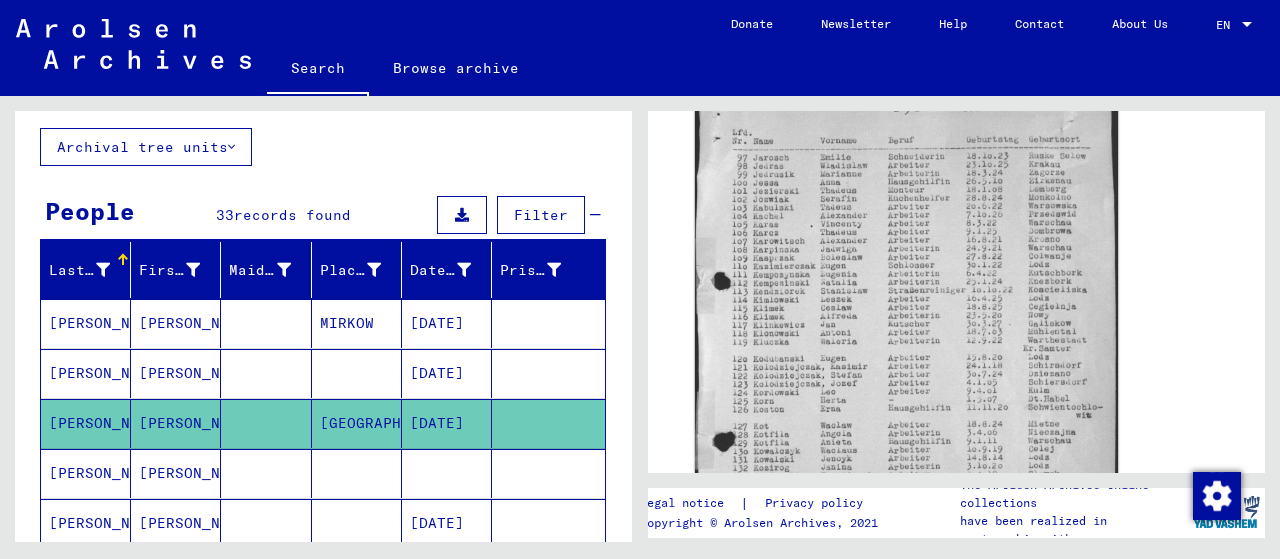 click 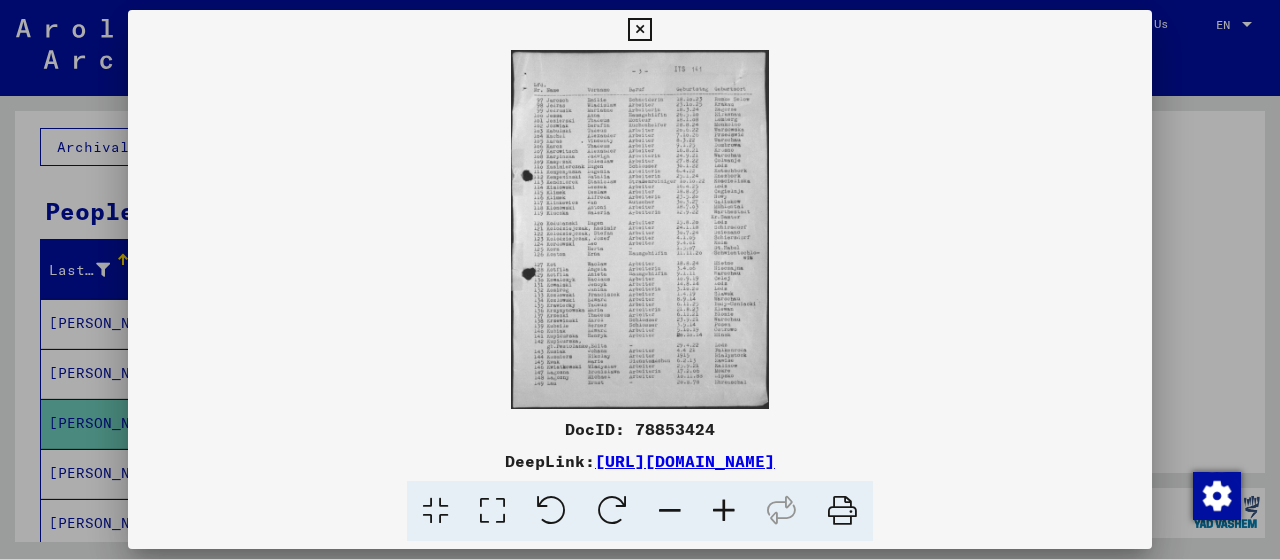 click at bounding box center (640, 229) 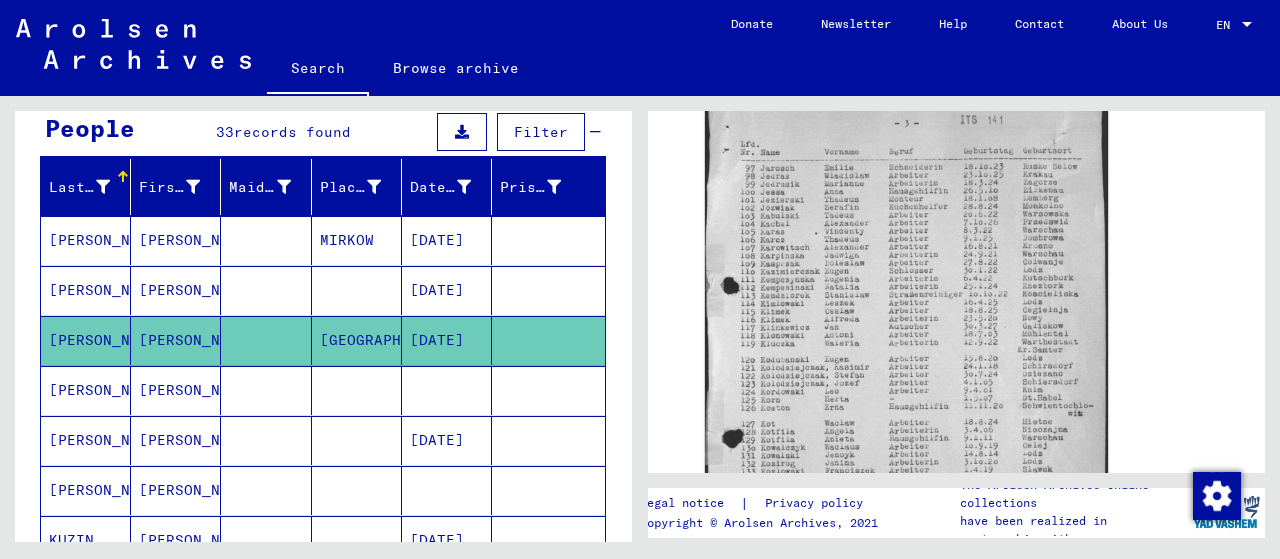 scroll, scrollTop: 306, scrollLeft: 0, axis: vertical 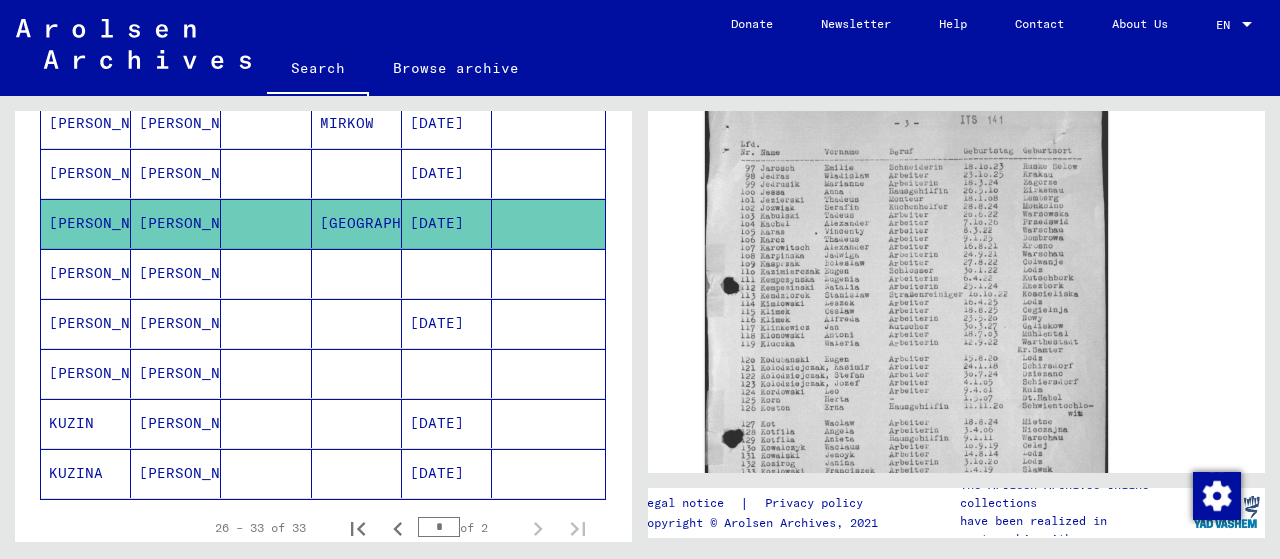 click on "[PERSON_NAME]" at bounding box center [86, 323] 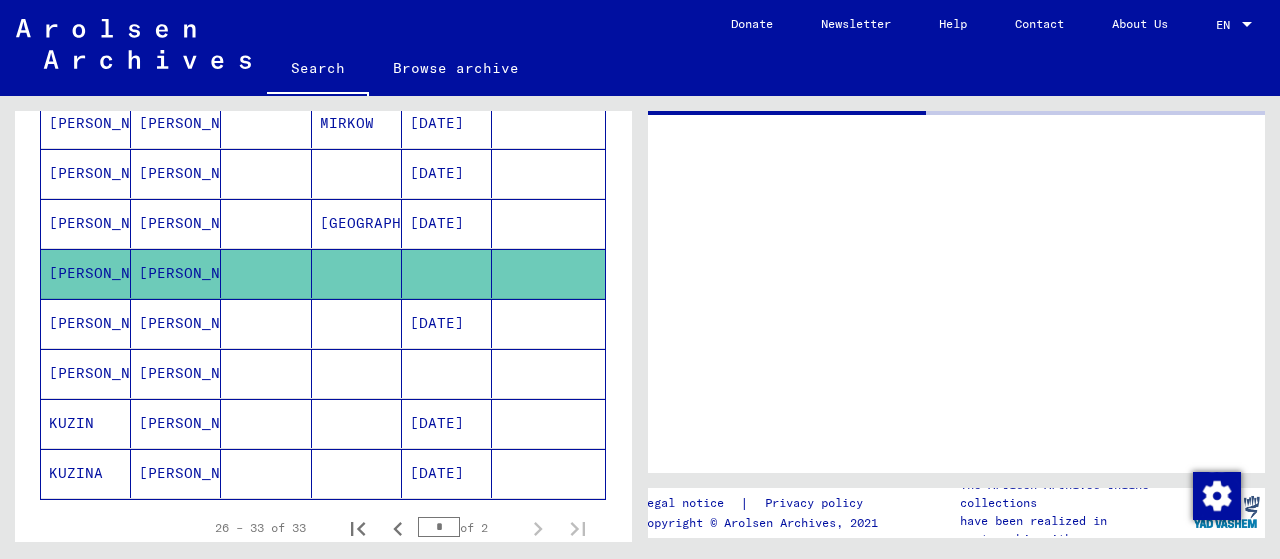 scroll, scrollTop: 0, scrollLeft: 0, axis: both 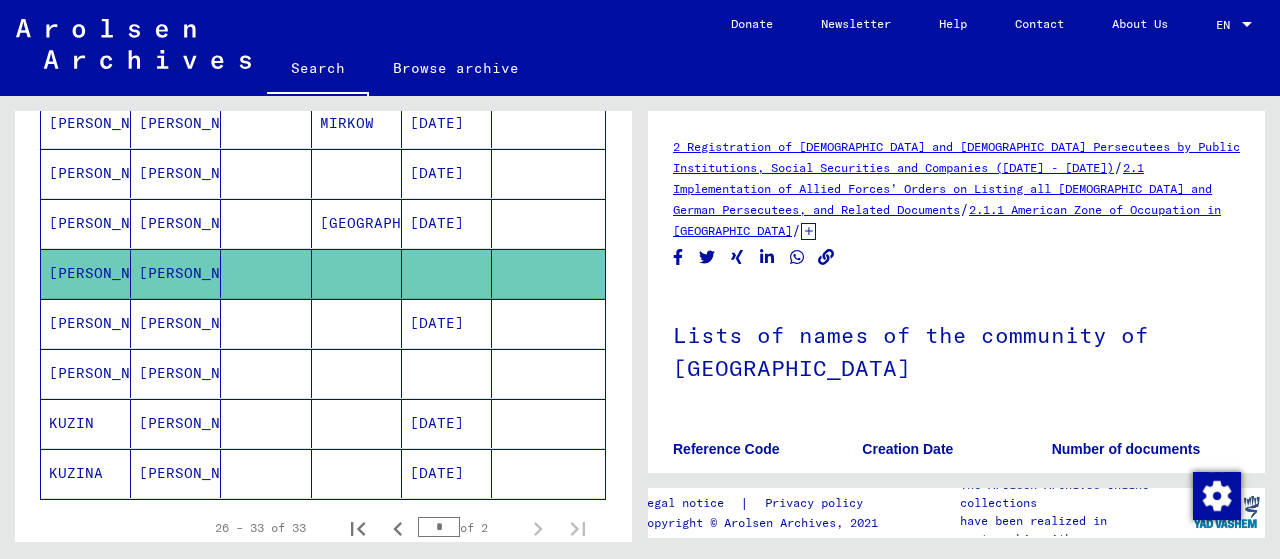 click on "[PERSON_NAME]" at bounding box center (86, 373) 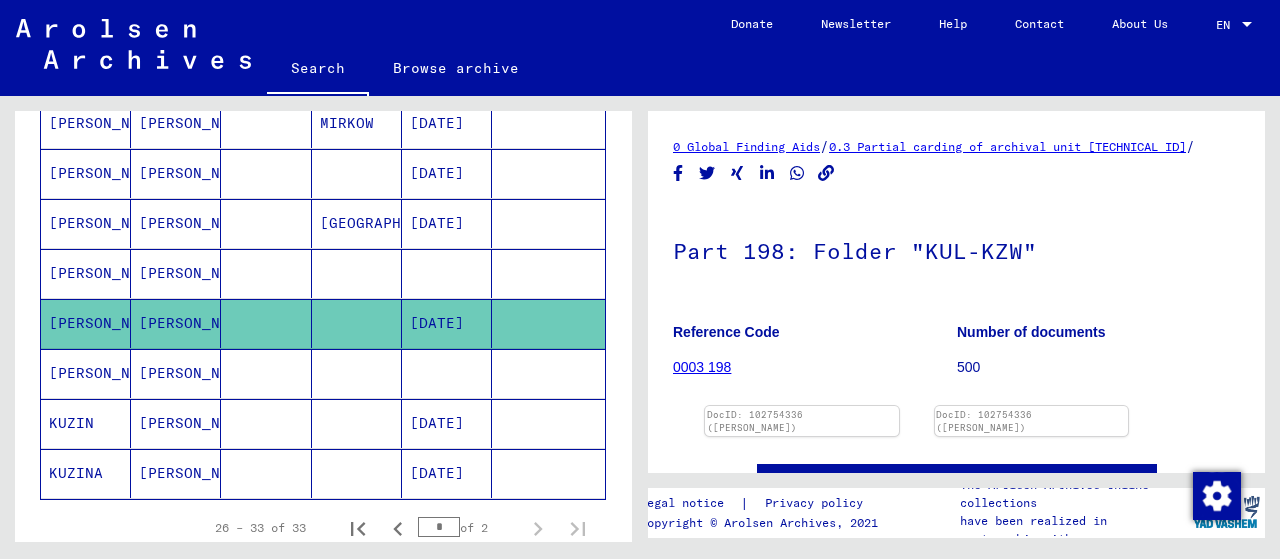 scroll, scrollTop: 0, scrollLeft: 0, axis: both 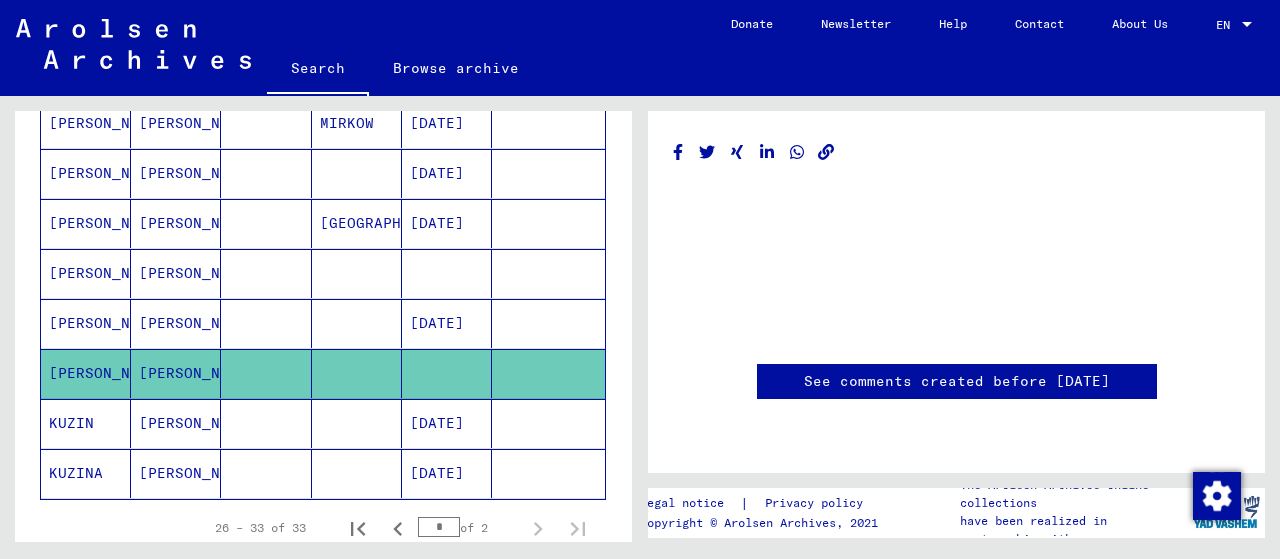 click on "KUZIN" at bounding box center (86, 473) 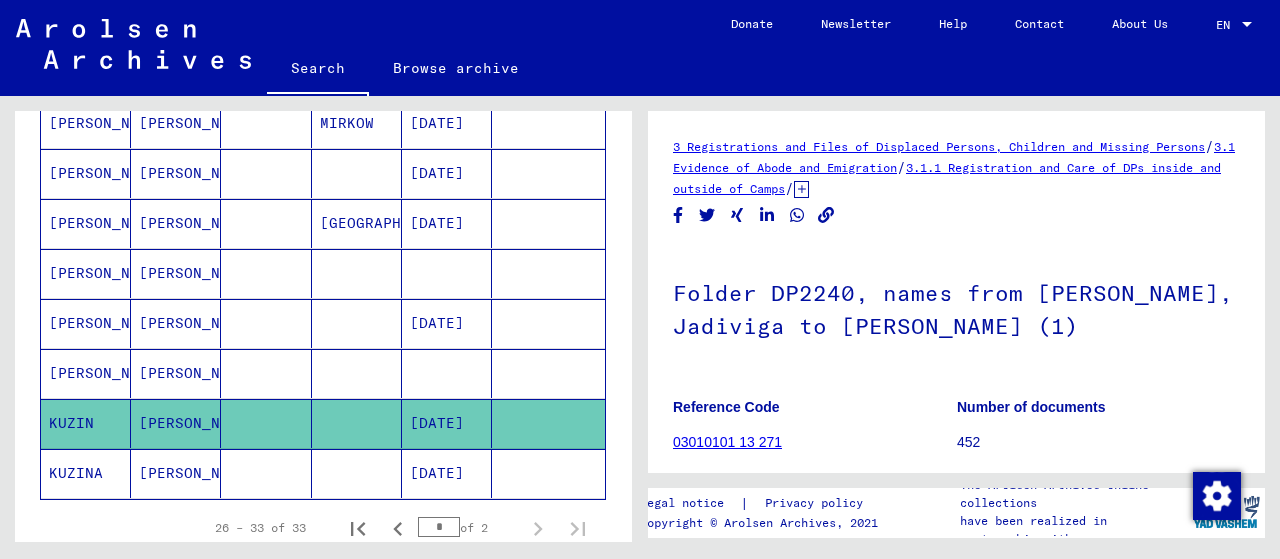 scroll, scrollTop: 0, scrollLeft: 0, axis: both 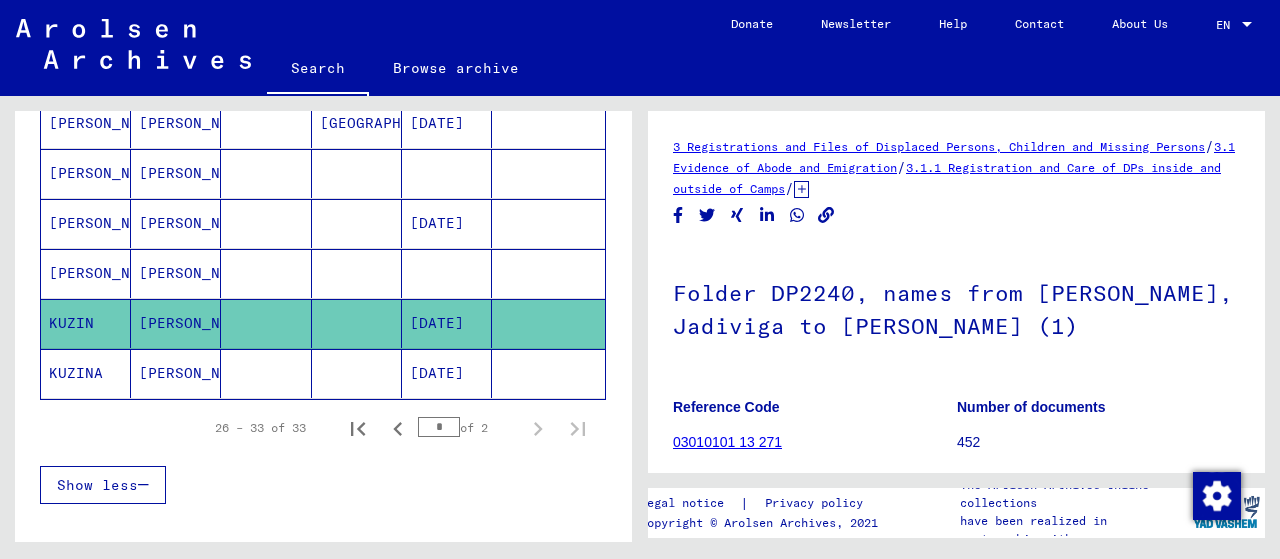 click on "26 – 33 of 33  *  of 2" at bounding box center (323, 428) 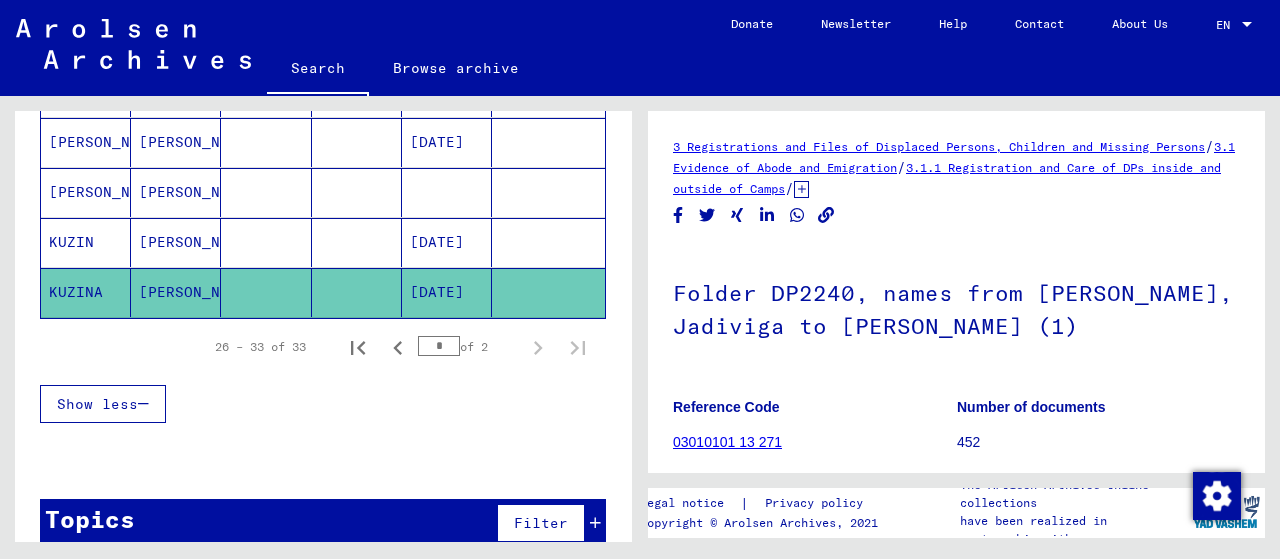 scroll, scrollTop: 506, scrollLeft: 0, axis: vertical 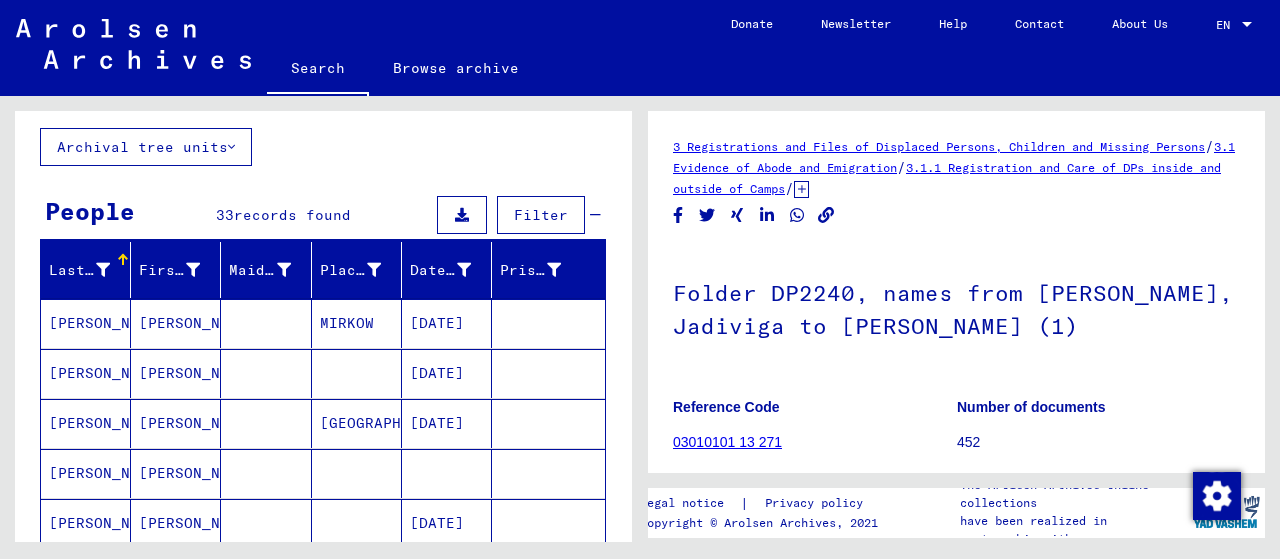 click on "[PERSON_NAME]" at bounding box center (86, 373) 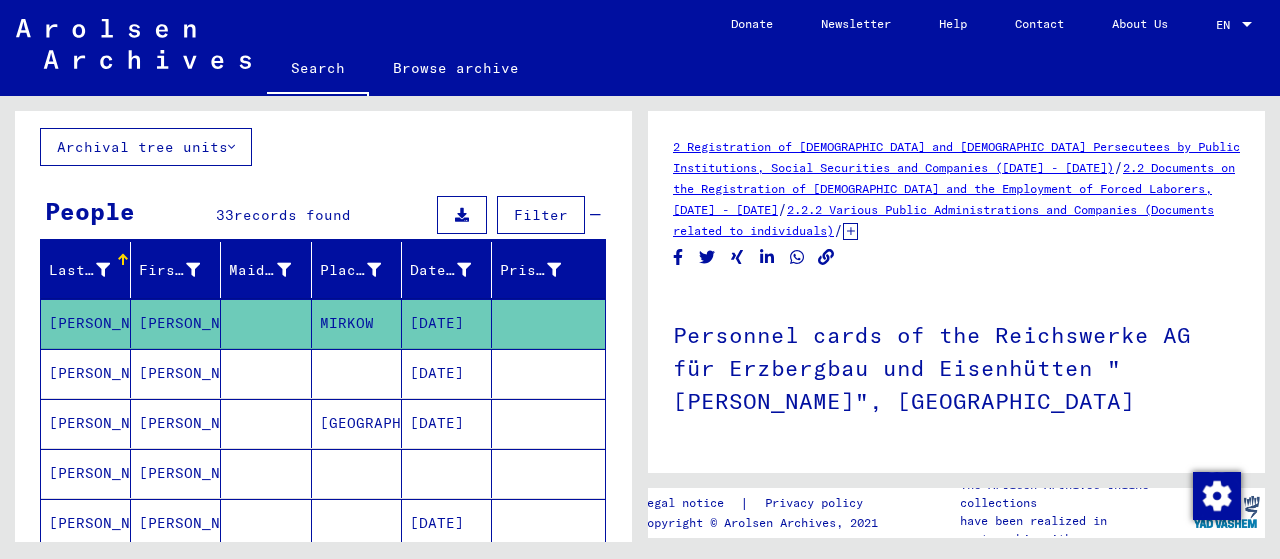 scroll, scrollTop: 0, scrollLeft: 0, axis: both 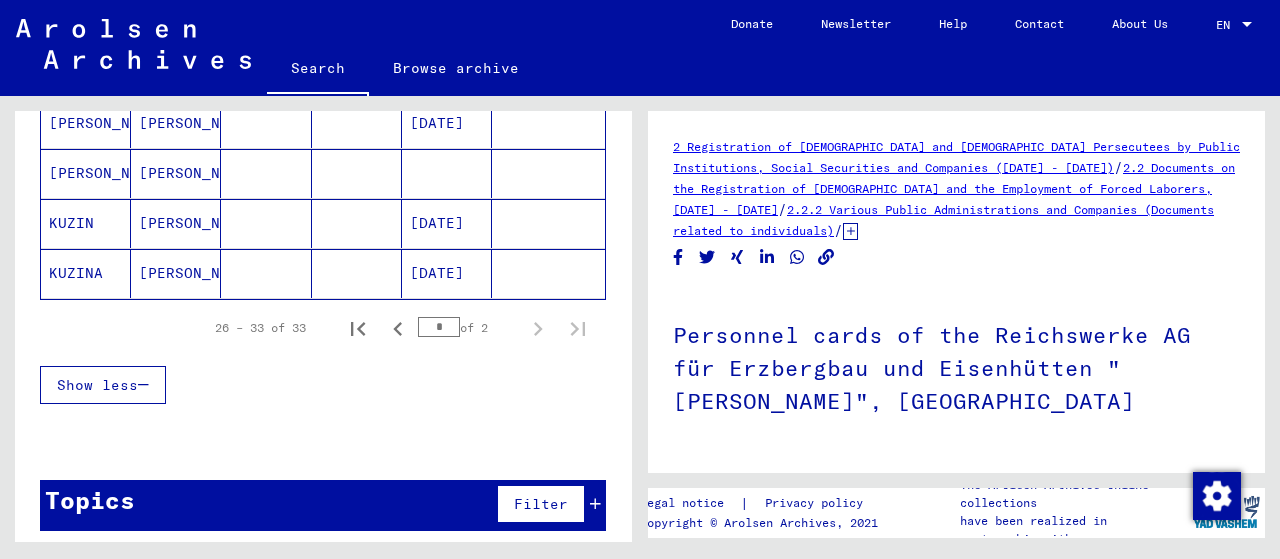 click on "KUZINA" 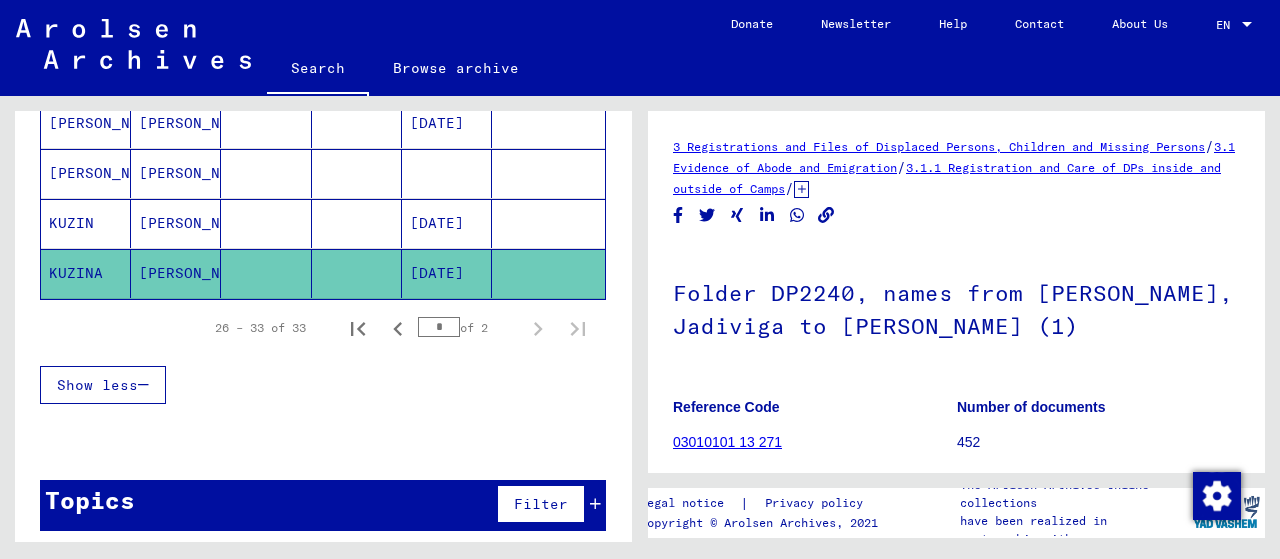scroll, scrollTop: 0, scrollLeft: 0, axis: both 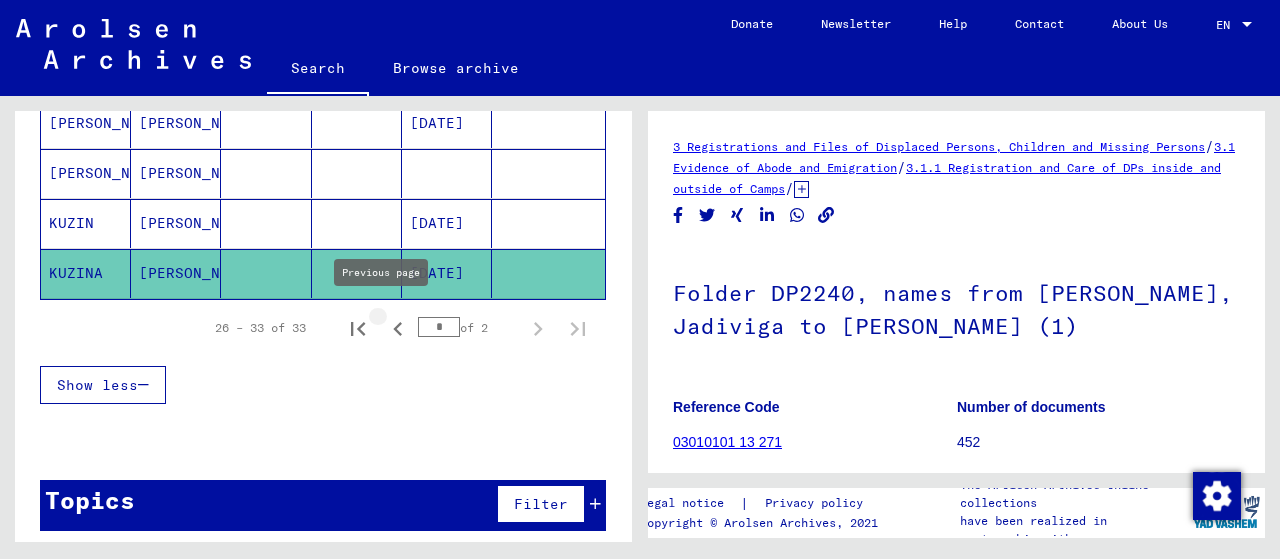click 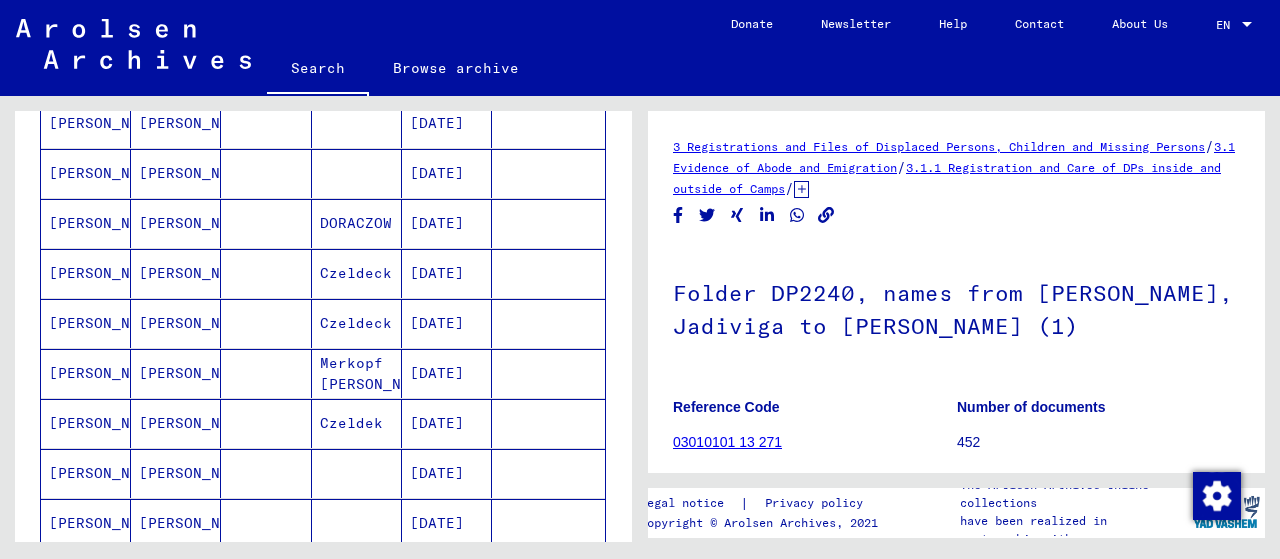 scroll, scrollTop: 1106, scrollLeft: 0, axis: vertical 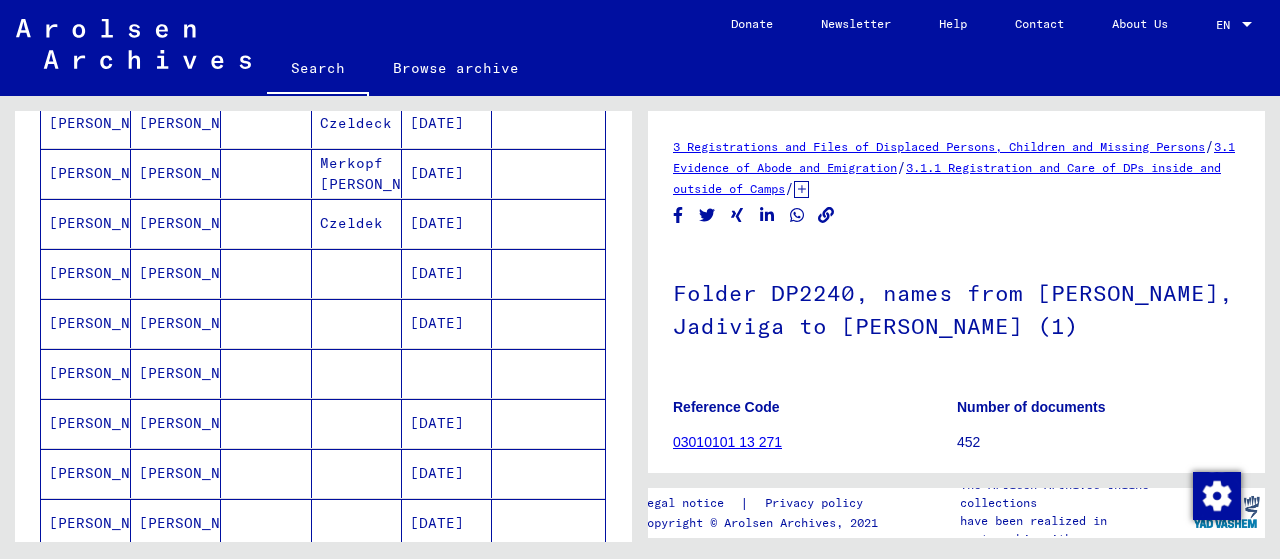 click on "[PERSON_NAME]" at bounding box center [86, 323] 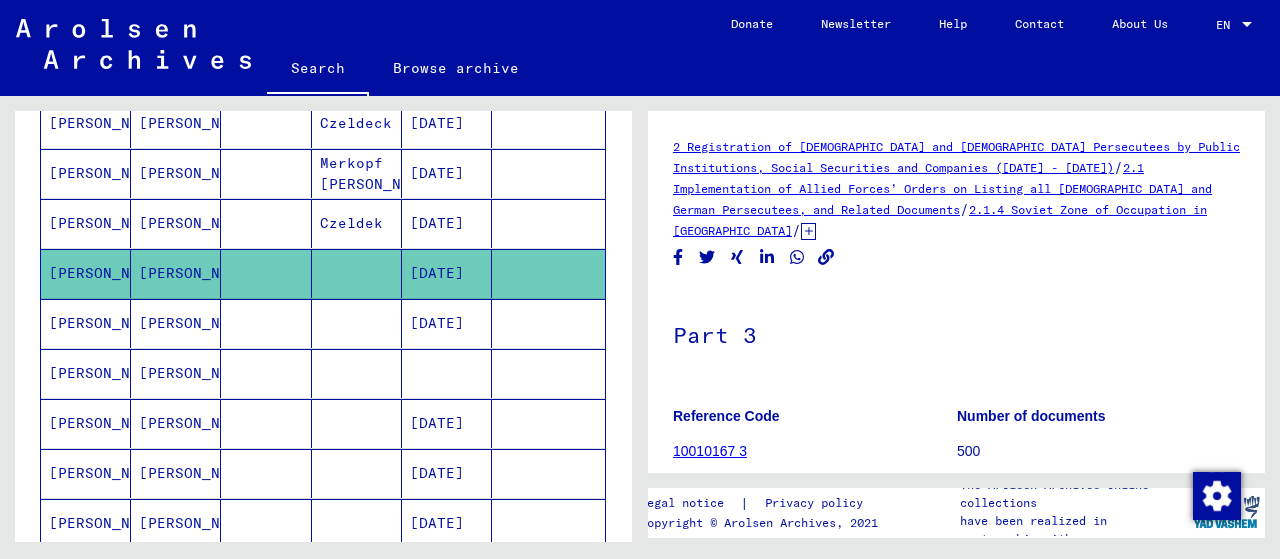 scroll, scrollTop: 0, scrollLeft: 0, axis: both 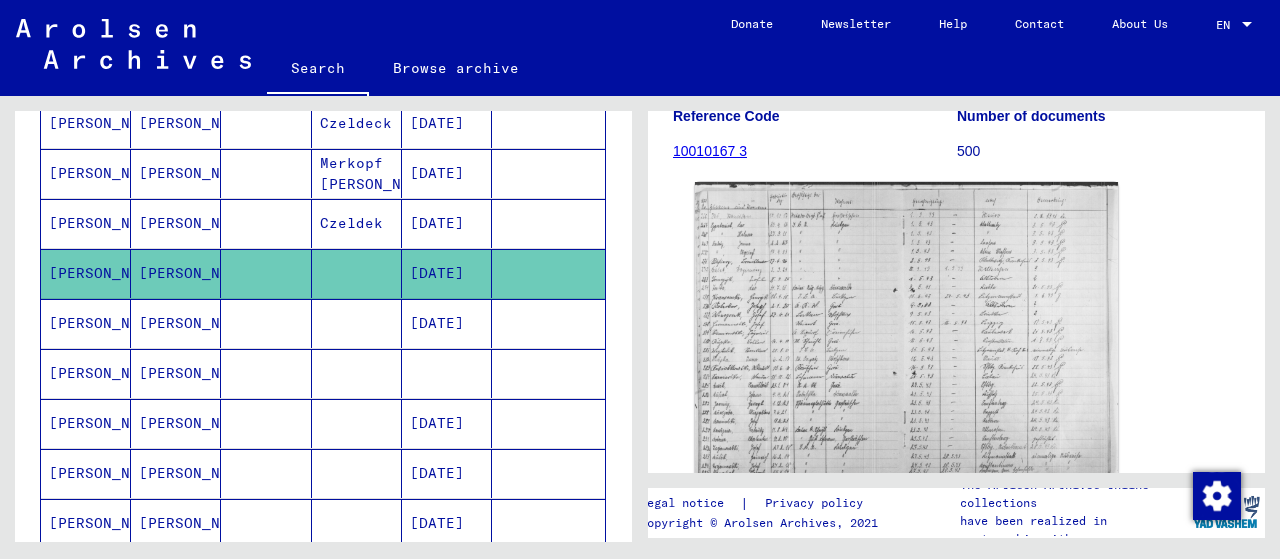 click 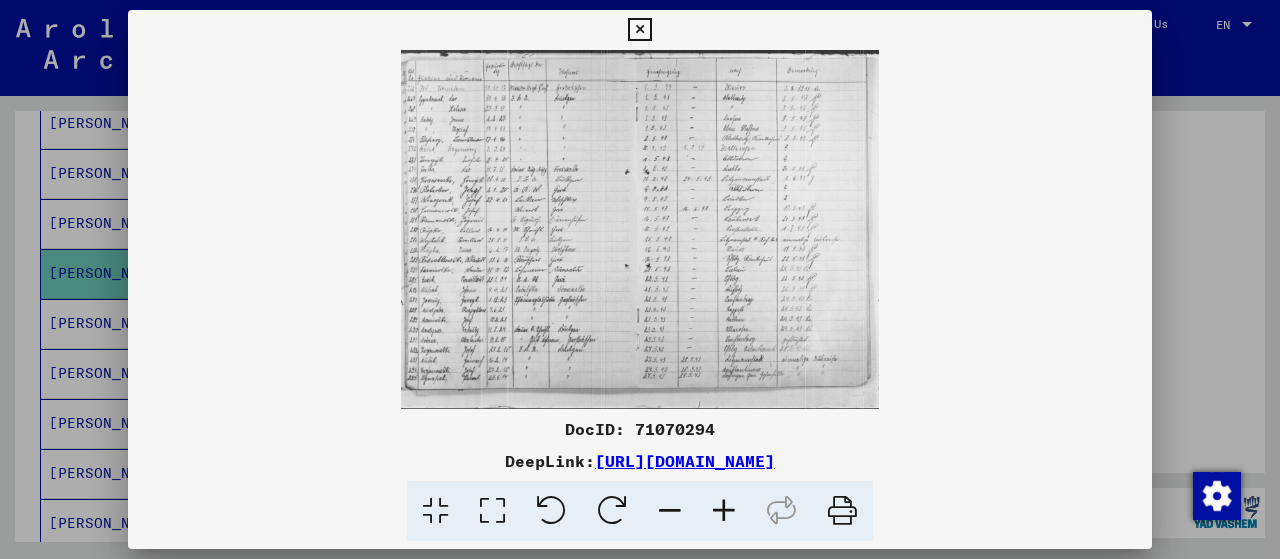 click at bounding box center [640, 229] 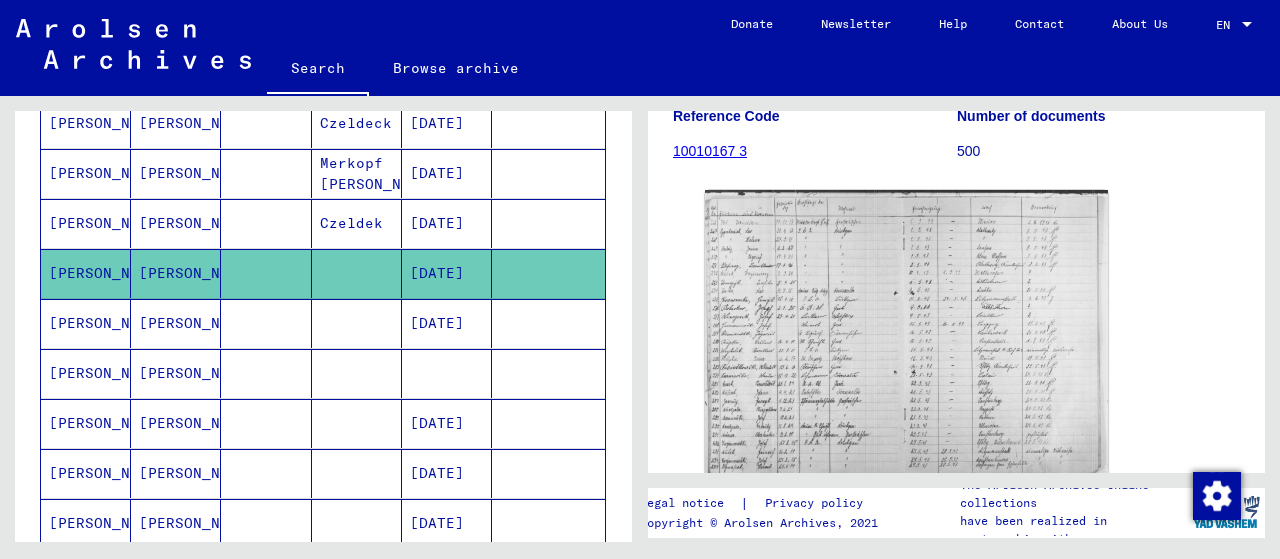 click on "[PERSON_NAME]" at bounding box center [86, 373] 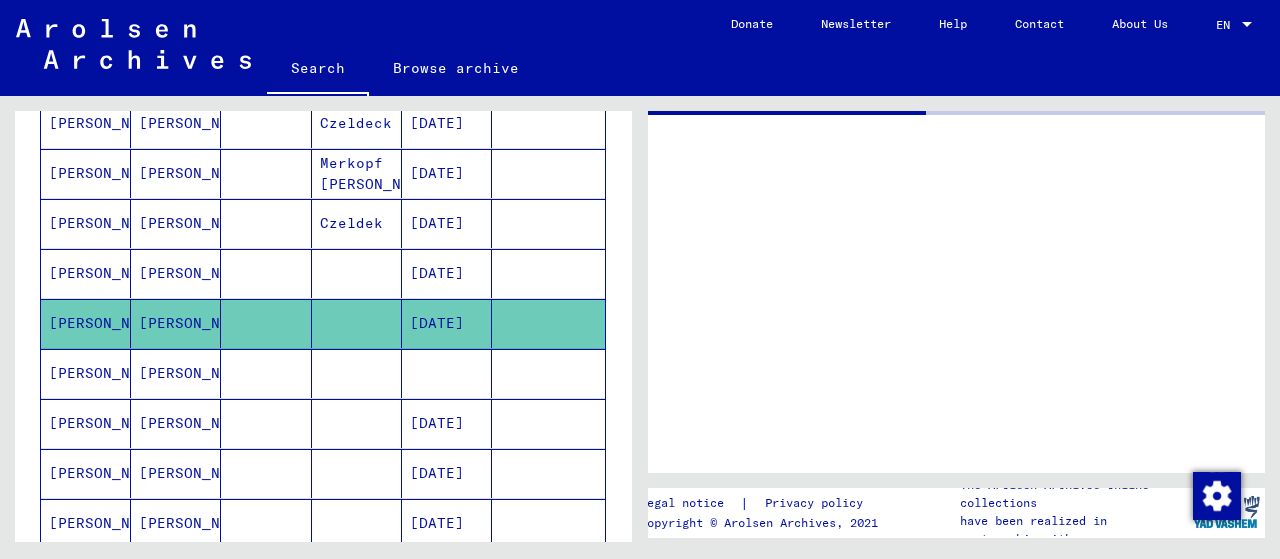 scroll, scrollTop: 0, scrollLeft: 0, axis: both 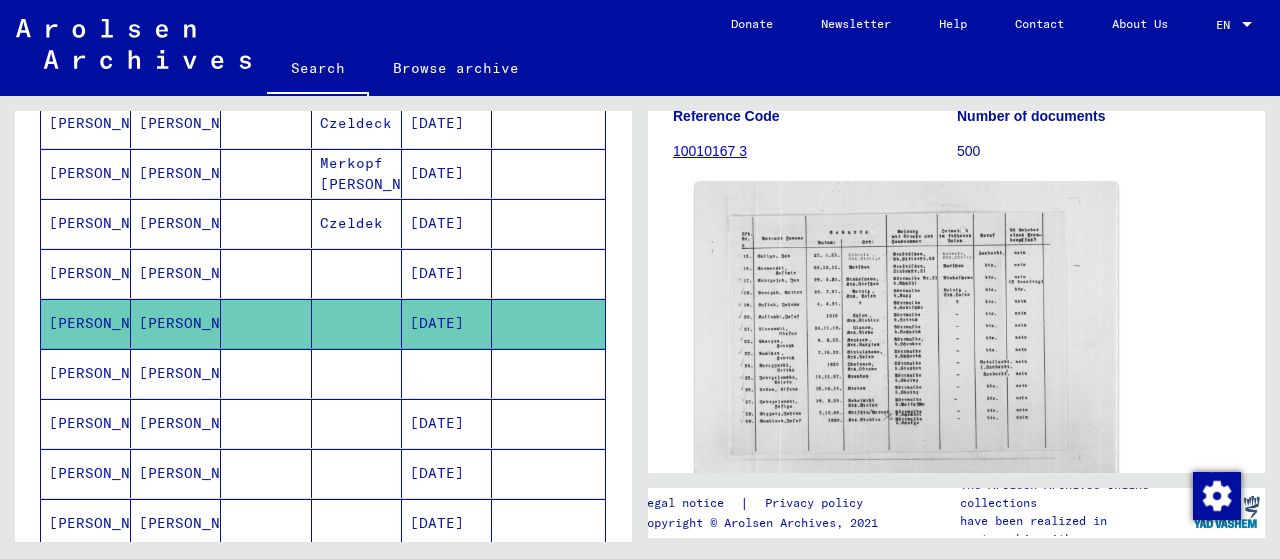 click 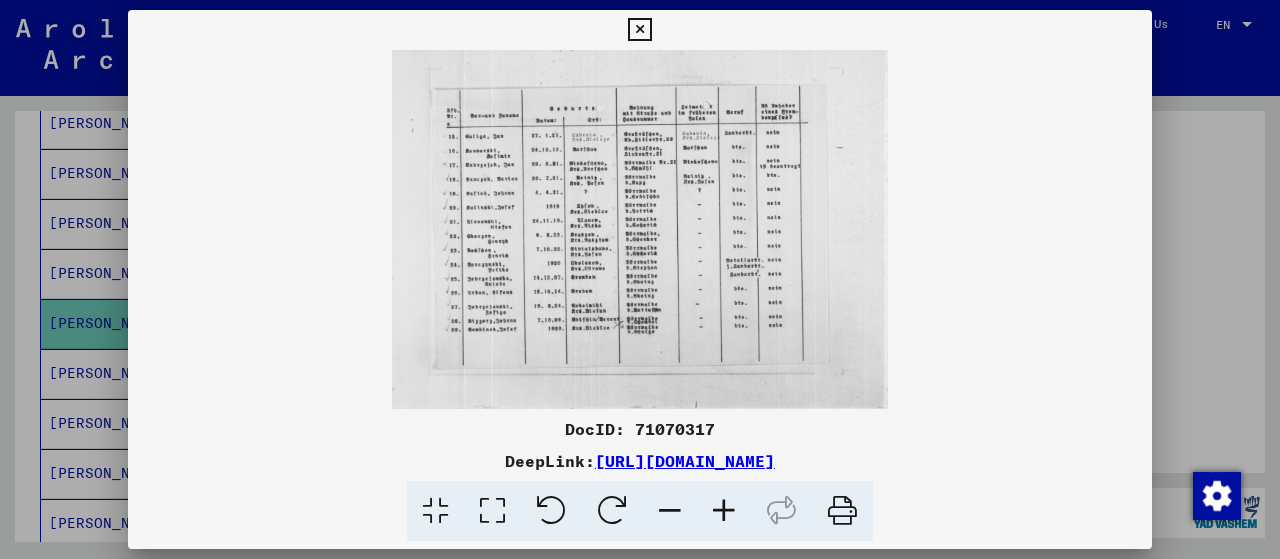 drag, startPoint x: 1130, startPoint y: 348, endPoint x: 1082, endPoint y: 339, distance: 48.83646 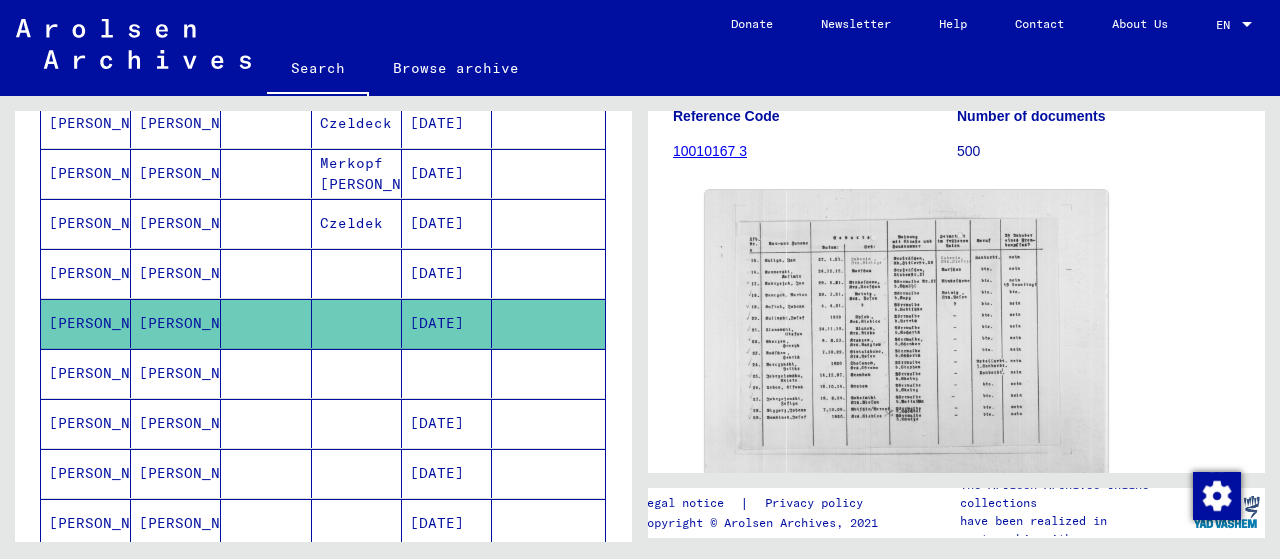 click on "[PERSON_NAME]" at bounding box center [86, 423] 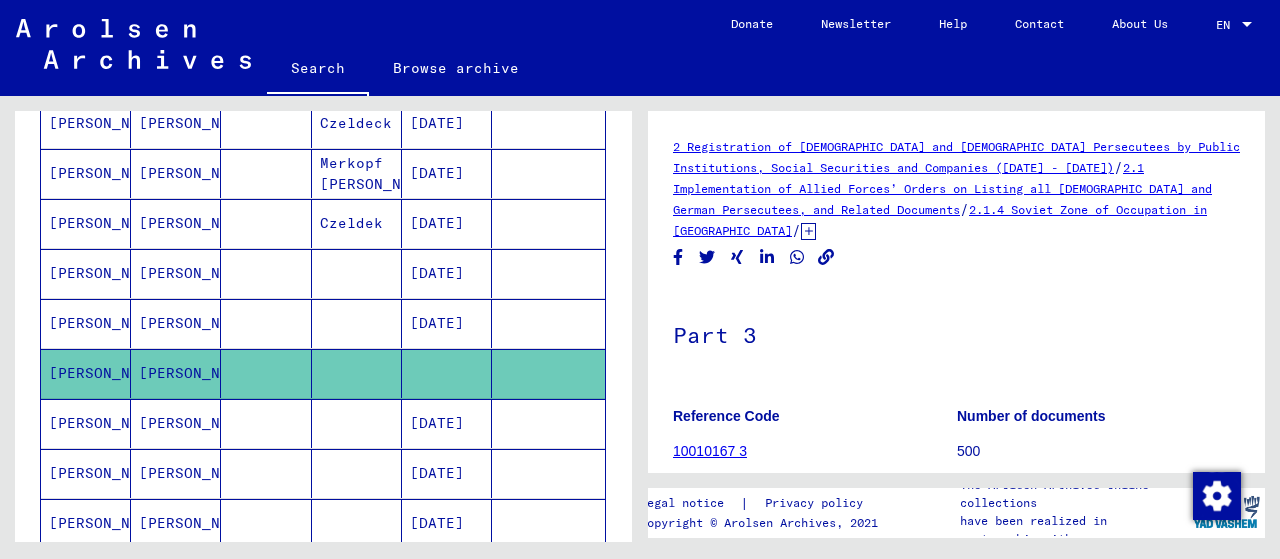scroll, scrollTop: 0, scrollLeft: 0, axis: both 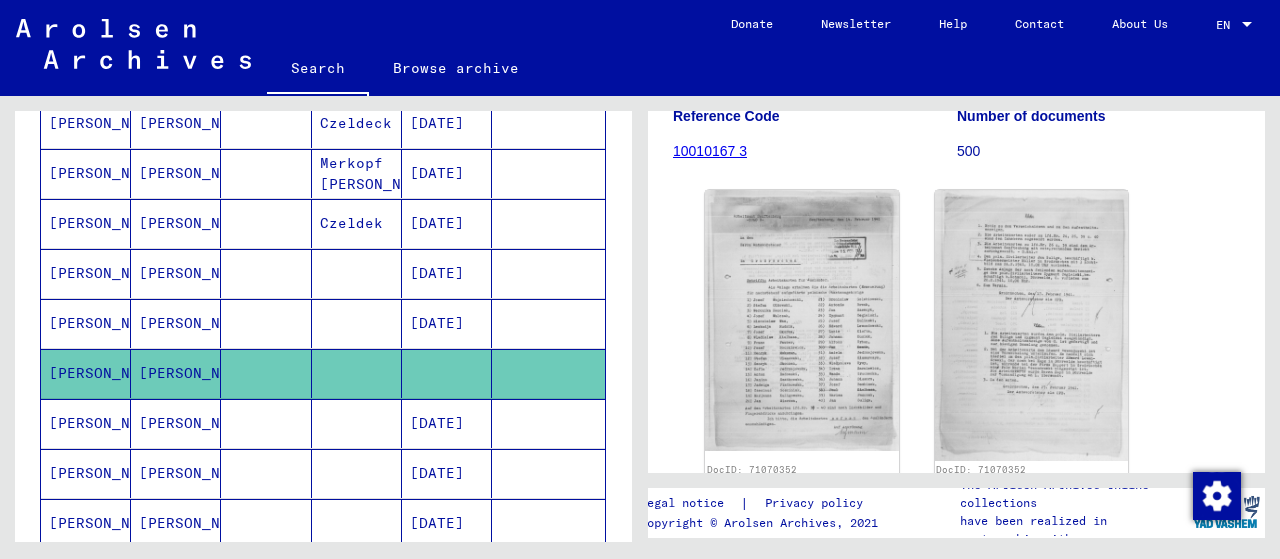 click on "[PERSON_NAME]" at bounding box center (86, 473) 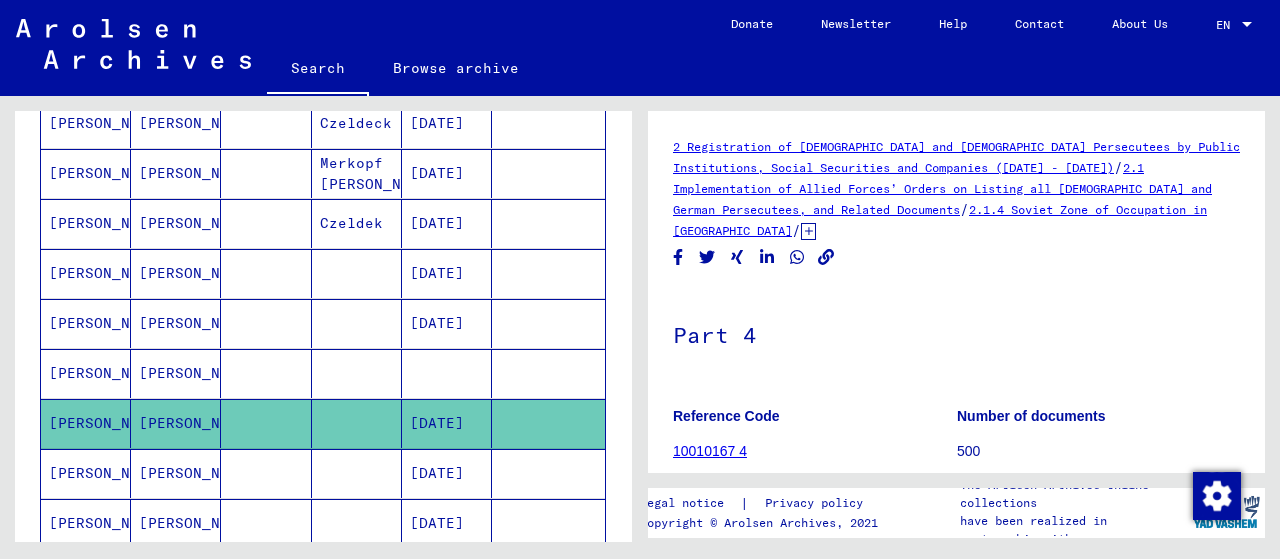 scroll, scrollTop: 0, scrollLeft: 0, axis: both 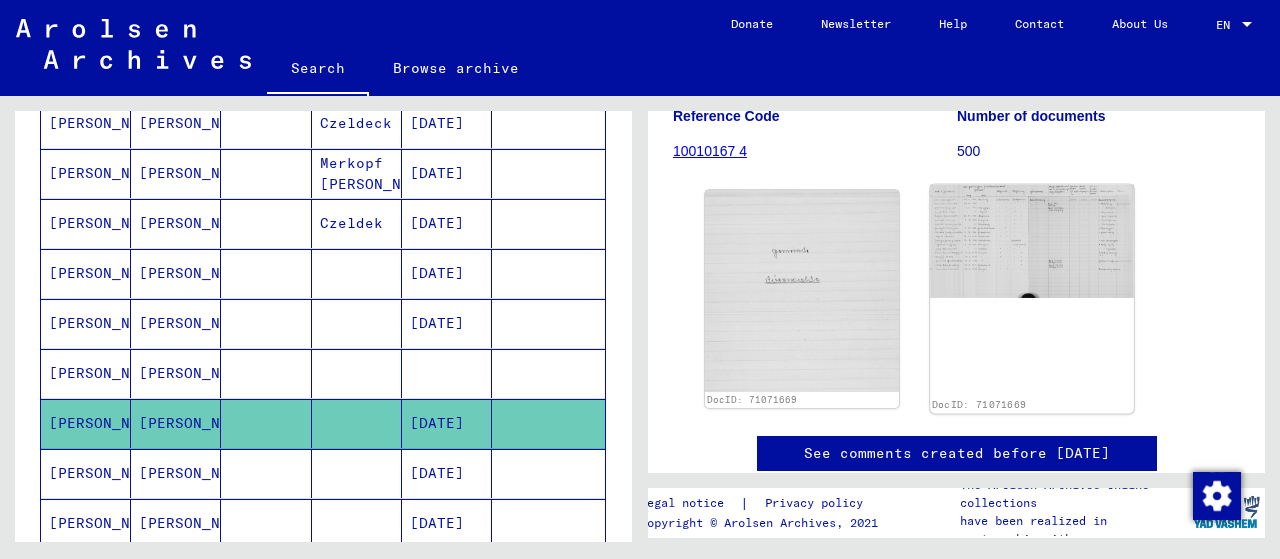 click 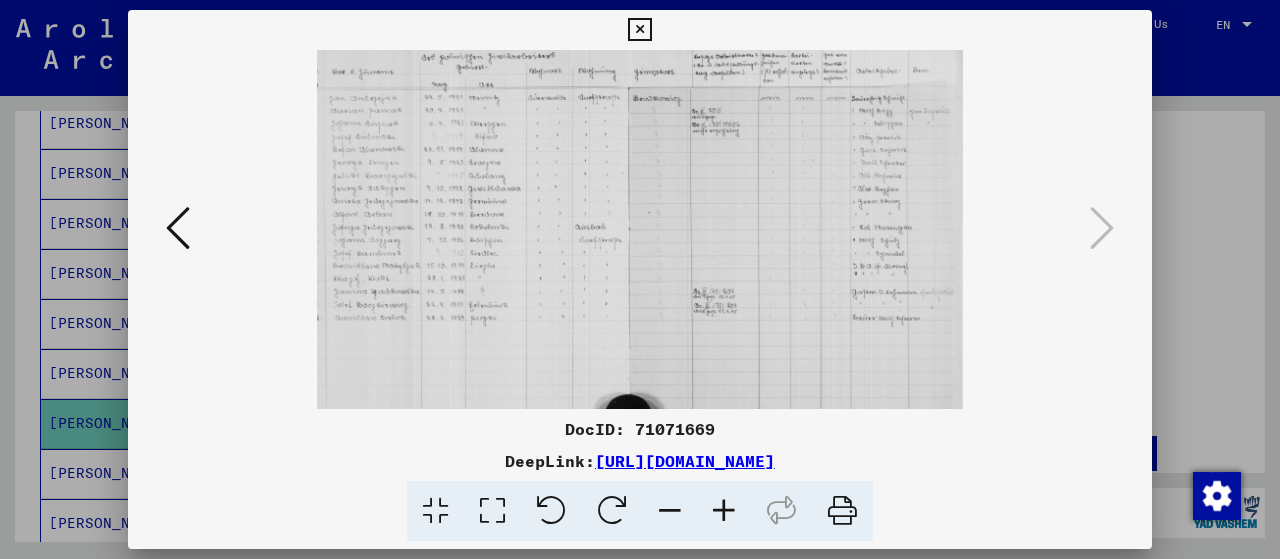 click at bounding box center [639, 30] 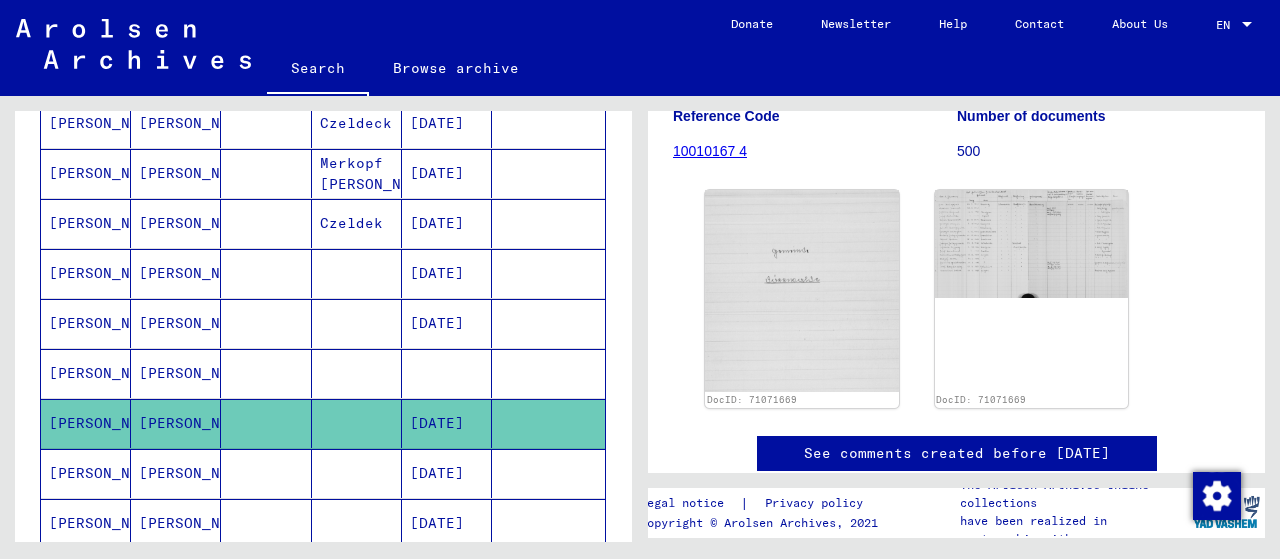 click 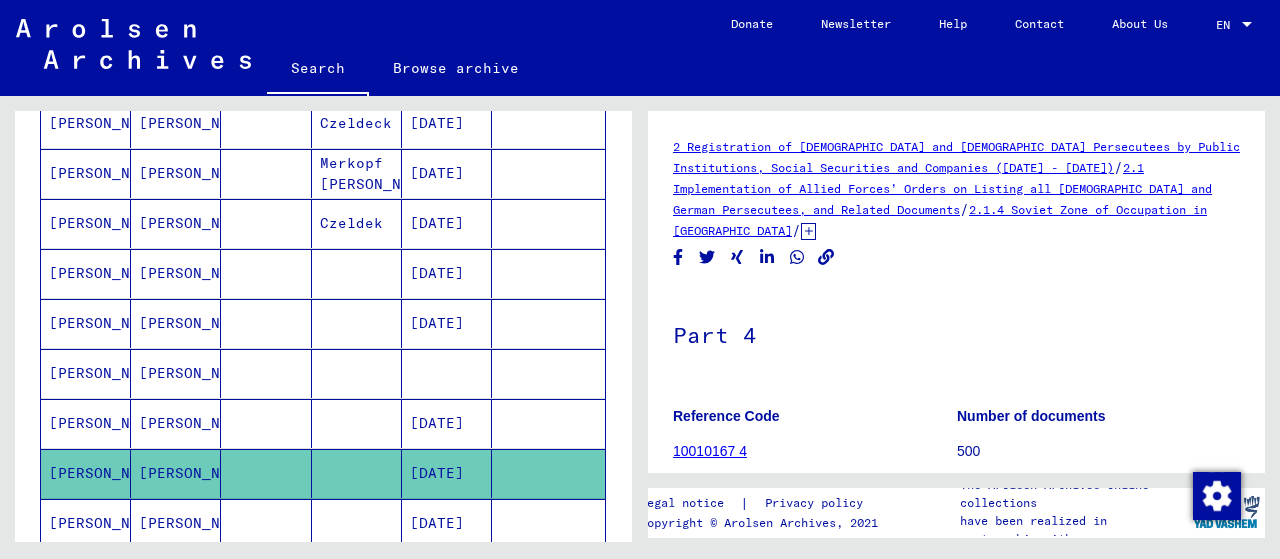 scroll, scrollTop: 0, scrollLeft: 0, axis: both 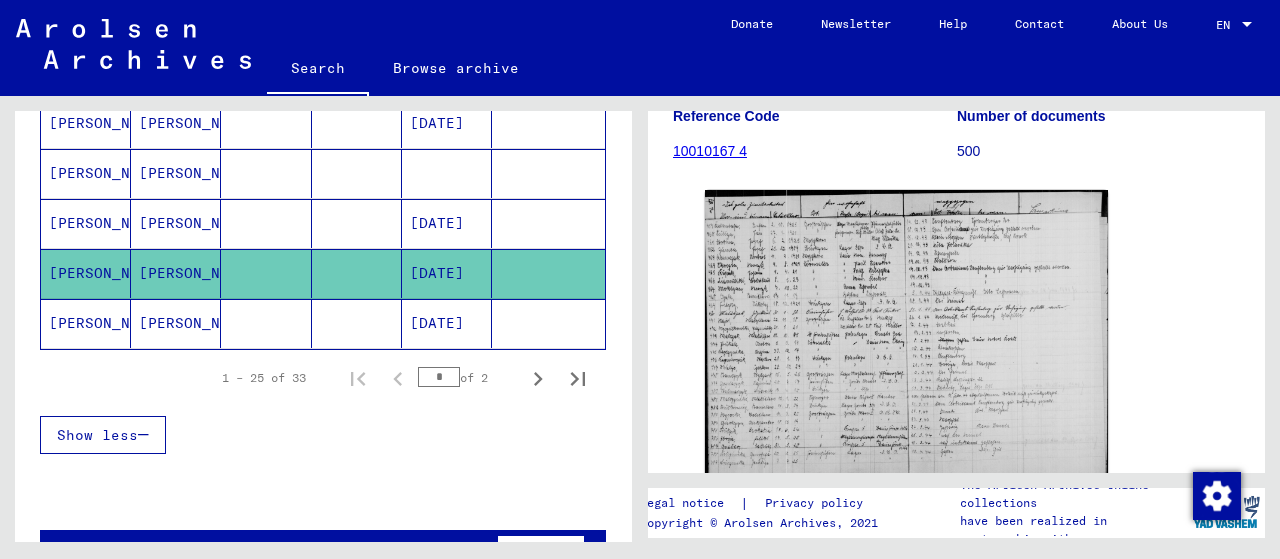 click on "[PERSON_NAME]" 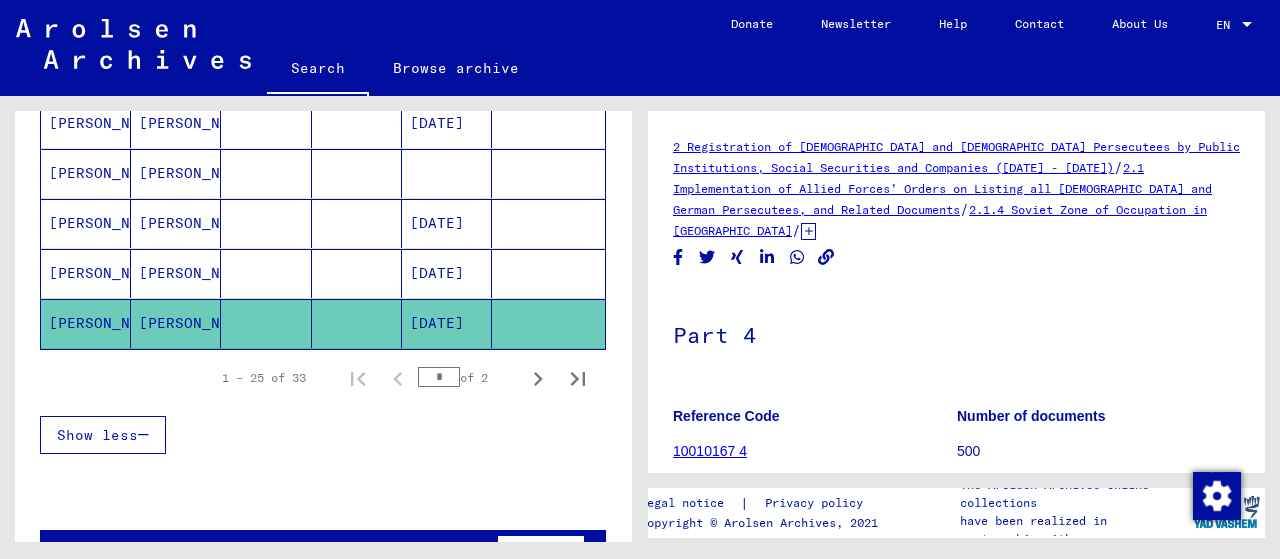 scroll, scrollTop: 0, scrollLeft: 0, axis: both 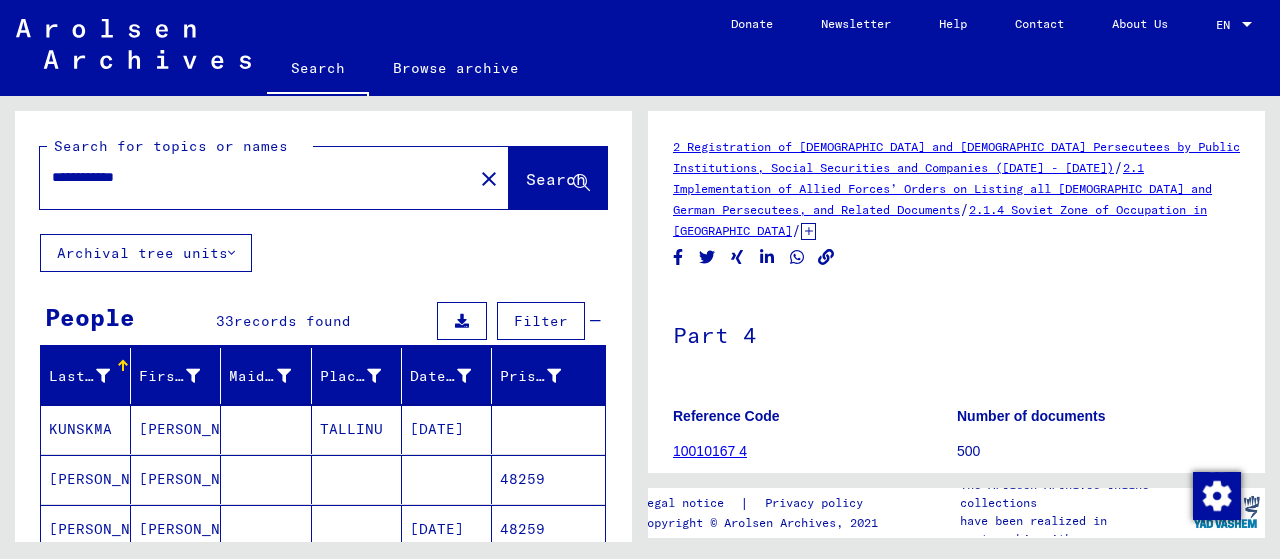 drag, startPoint x: 231, startPoint y: 167, endPoint x: 0, endPoint y: 176, distance: 231.17526 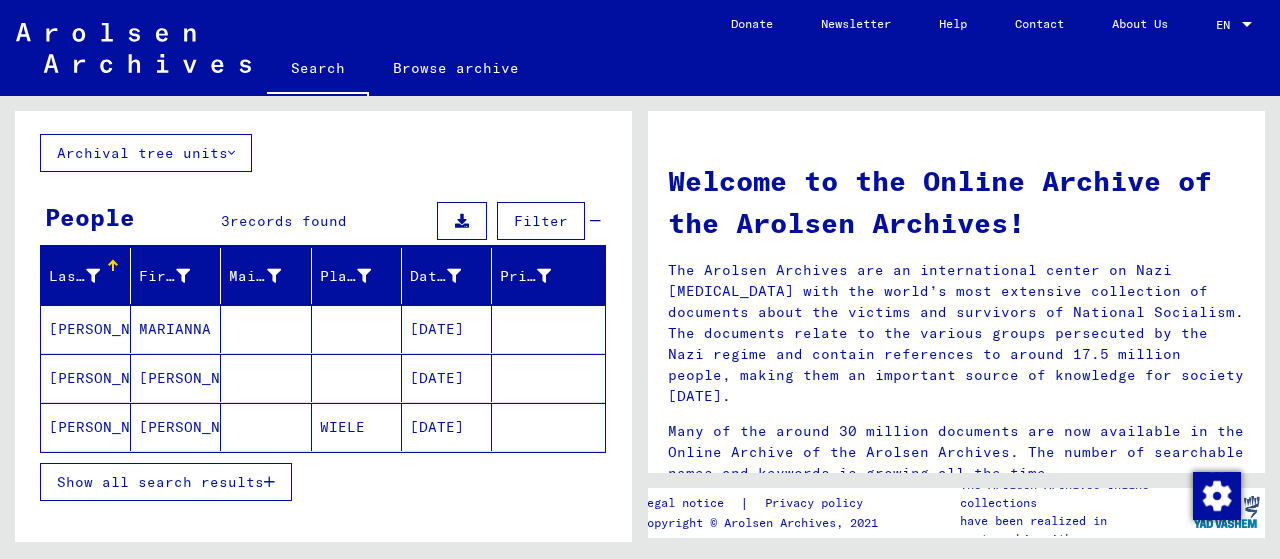 click on "[PERSON_NAME]" at bounding box center [86, 378] 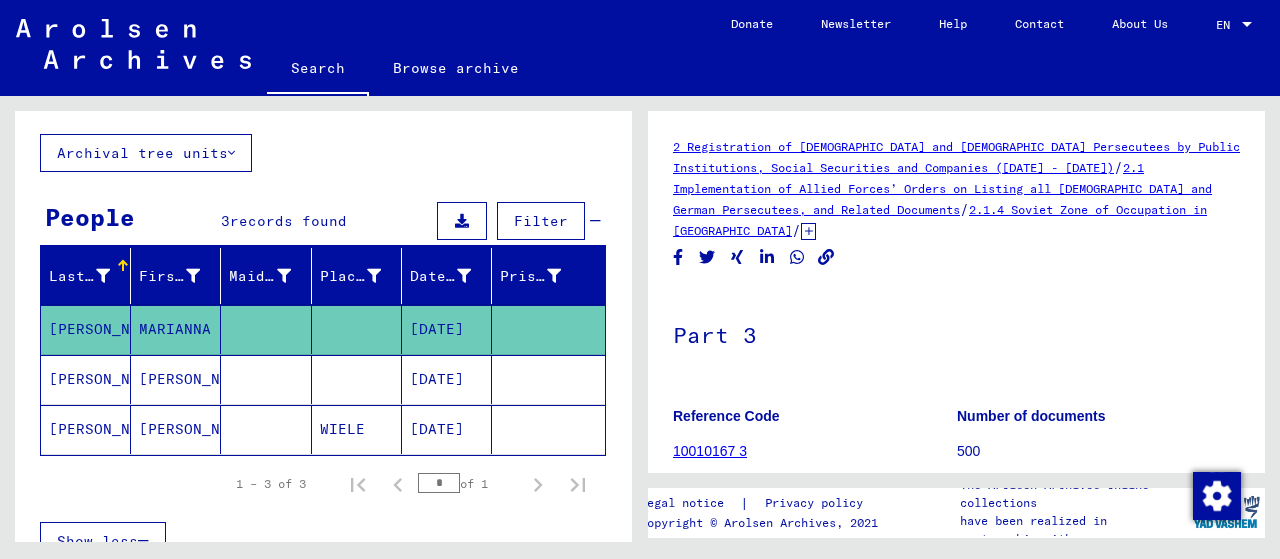 click on "[PERSON_NAME]" at bounding box center [86, 429] 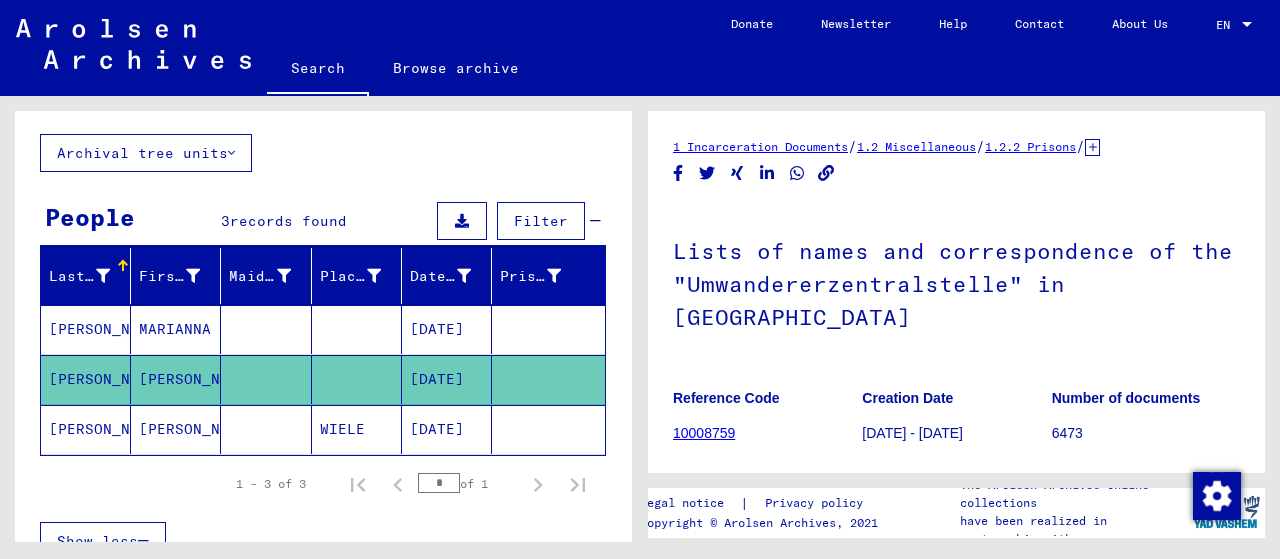 scroll, scrollTop: 0, scrollLeft: 0, axis: both 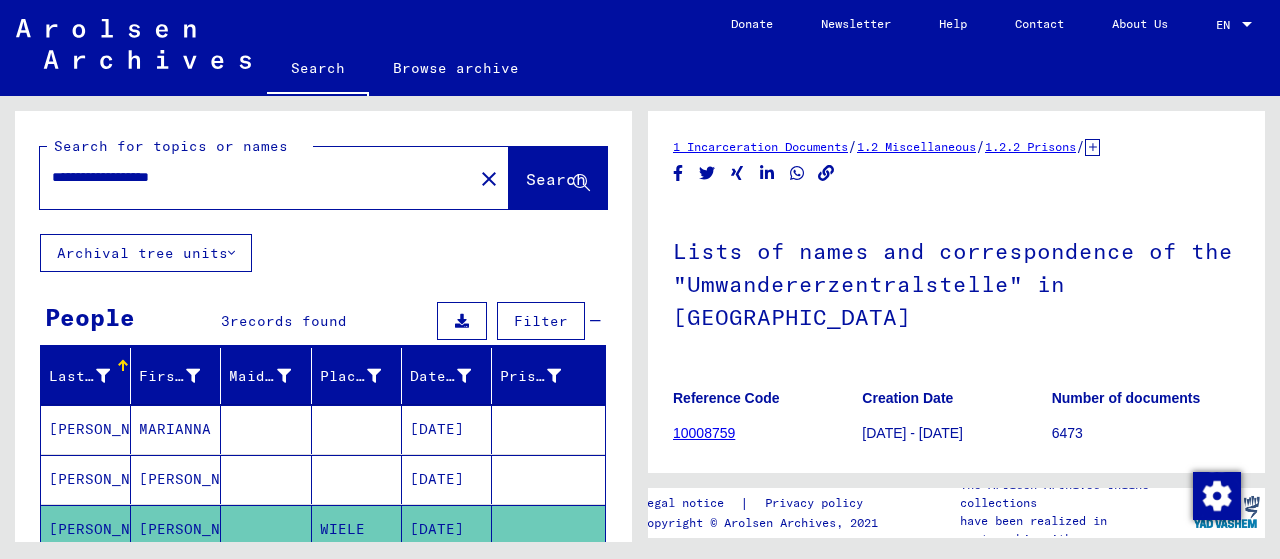 drag, startPoint x: 232, startPoint y: 183, endPoint x: 0, endPoint y: 151, distance: 234.1965 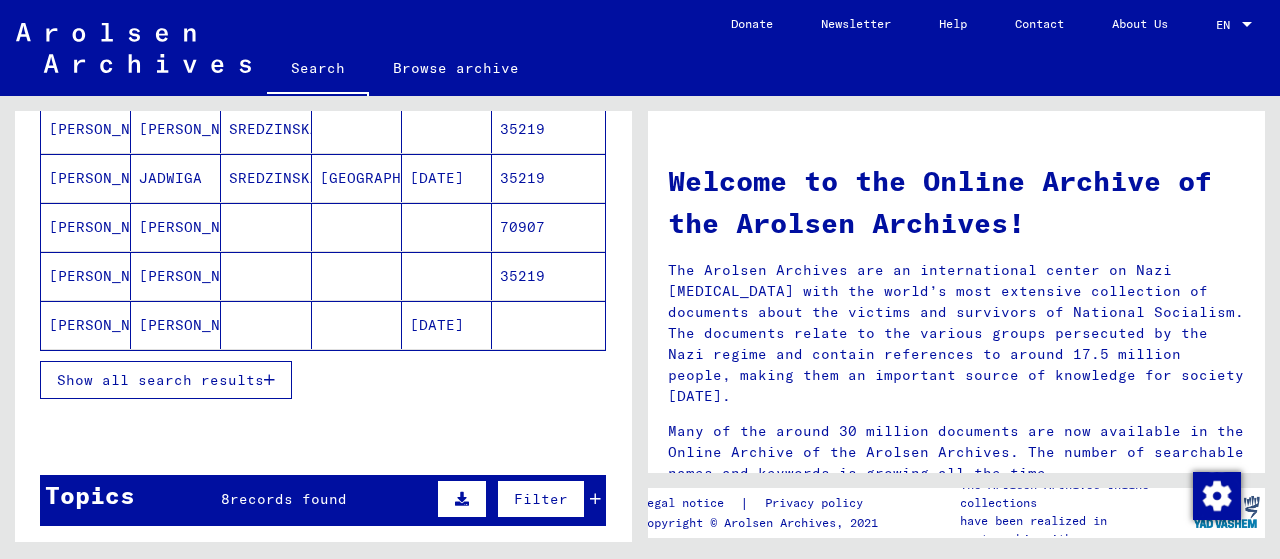 scroll, scrollTop: 0, scrollLeft: 0, axis: both 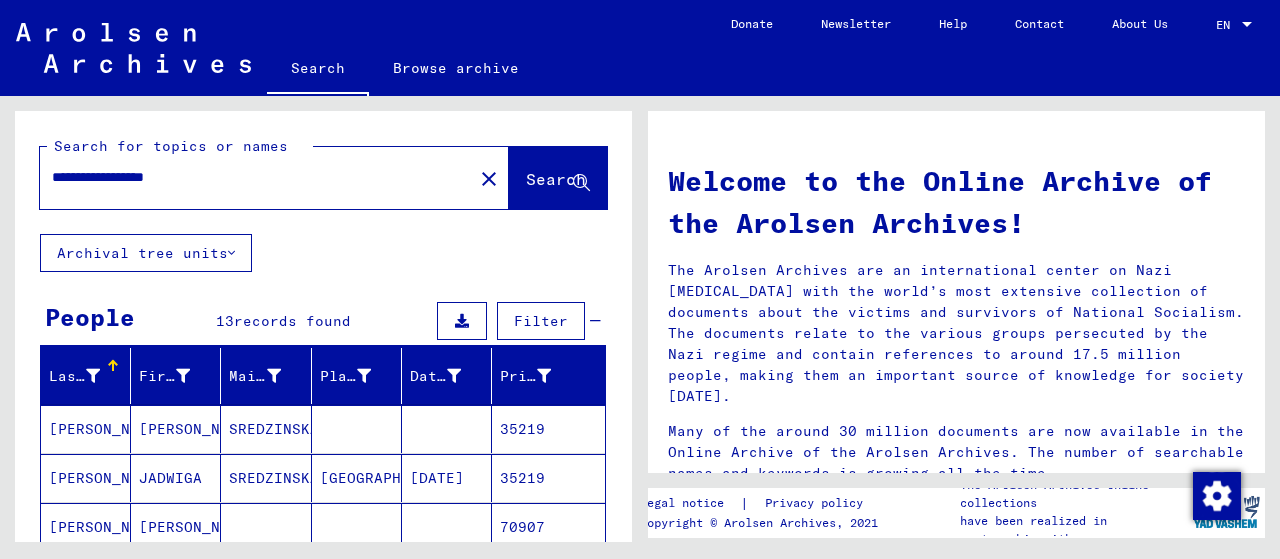 drag, startPoint x: 108, startPoint y: 177, endPoint x: 0, endPoint y: 178, distance: 108.00463 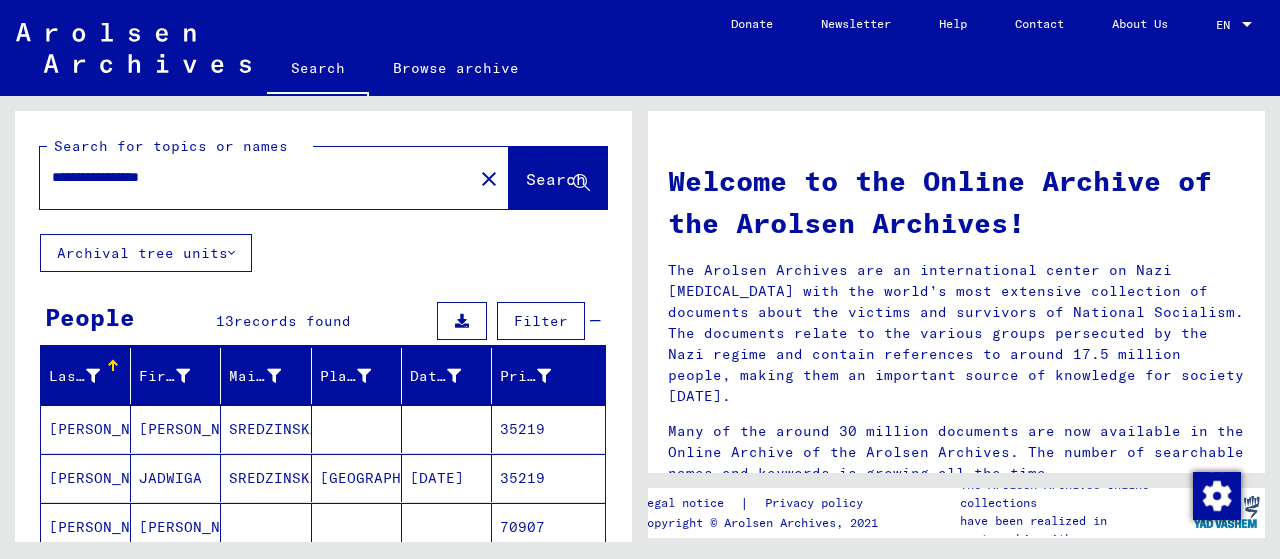 type on "**********" 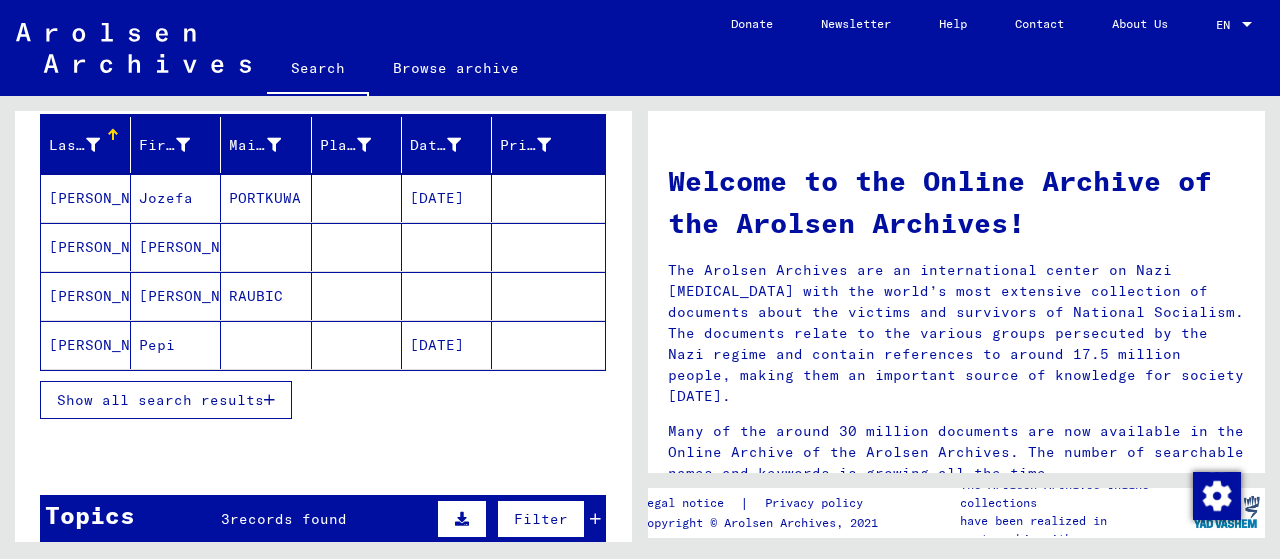 scroll, scrollTop: 200, scrollLeft: 0, axis: vertical 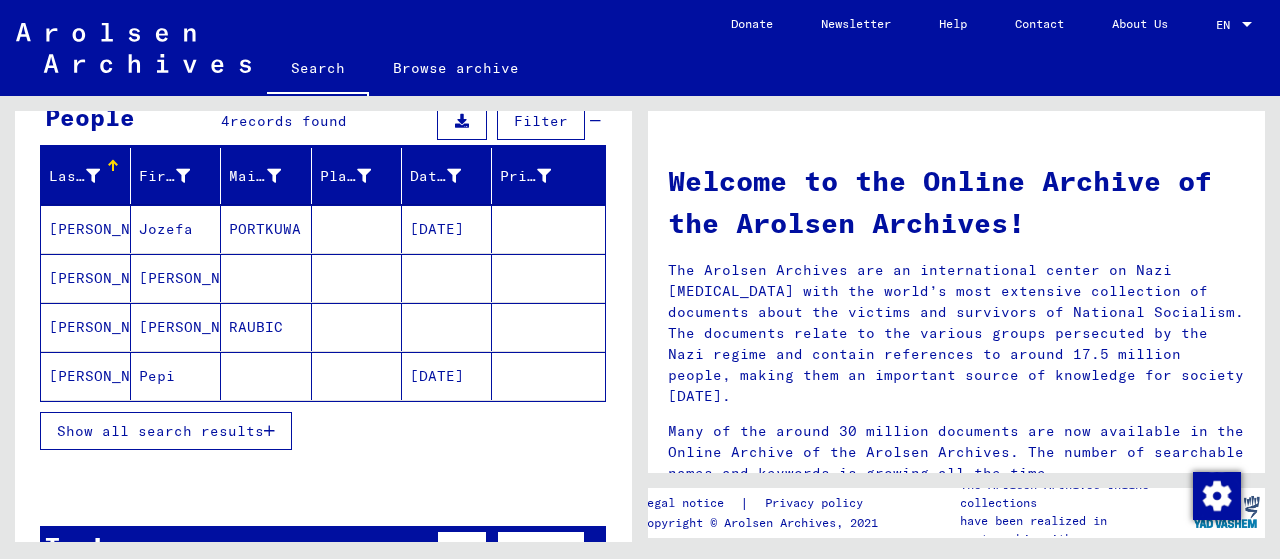 click on "[PERSON_NAME]" at bounding box center [86, 278] 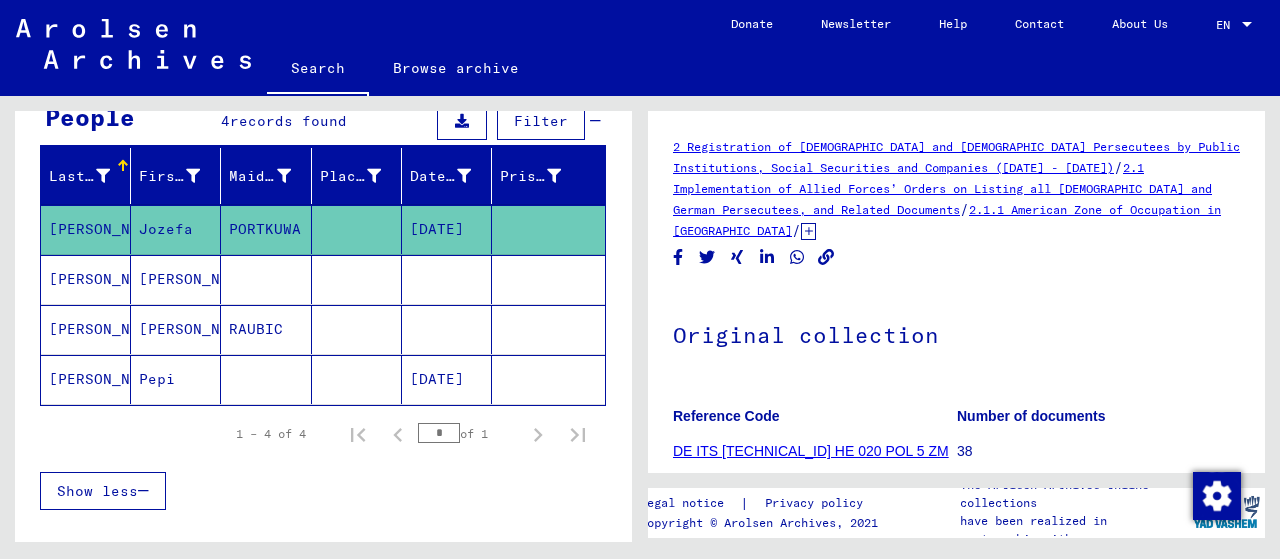 scroll, scrollTop: 0, scrollLeft: 0, axis: both 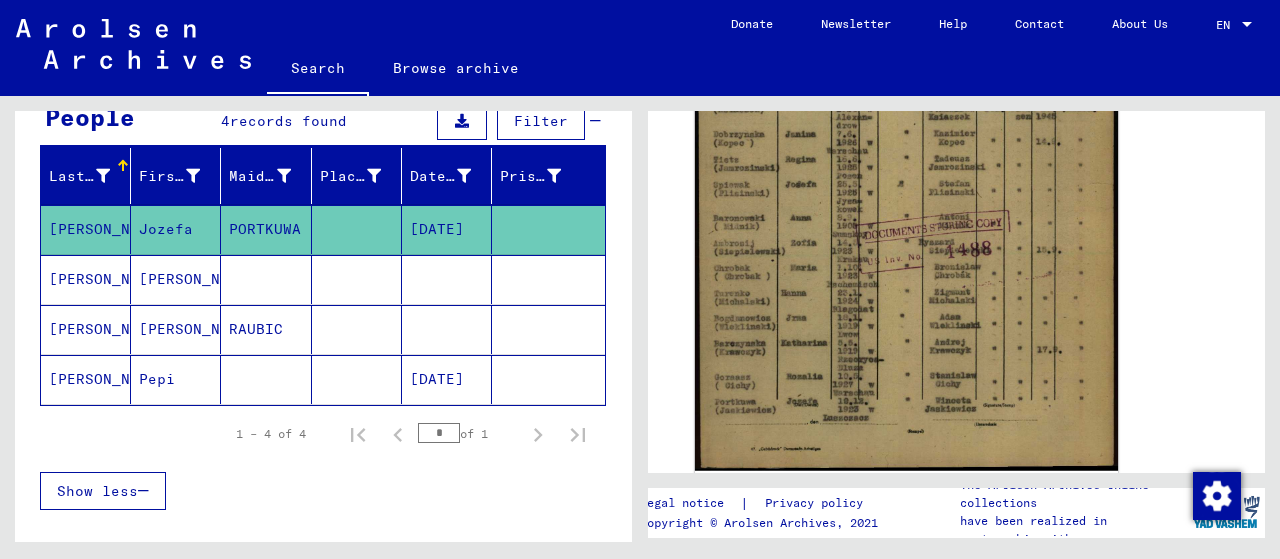 click 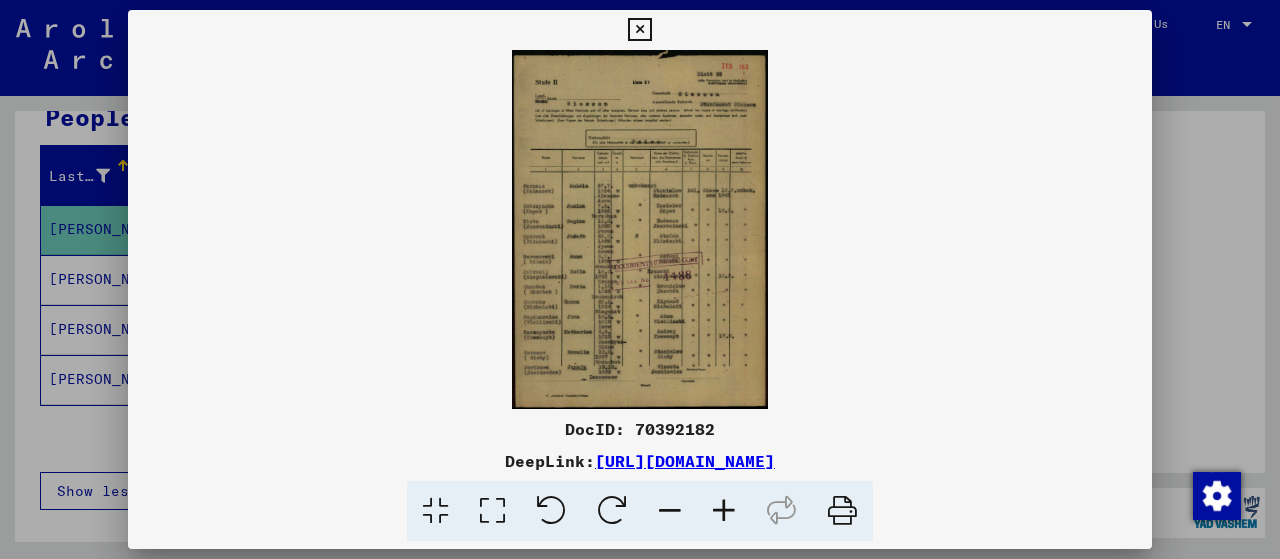 click at bounding box center (640, 229) 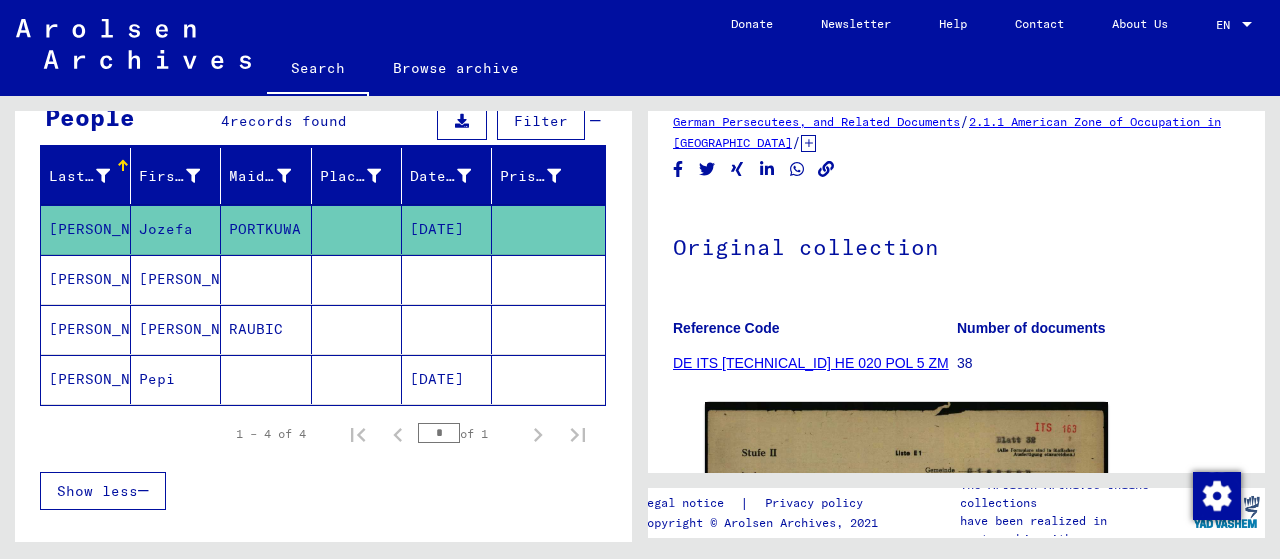 scroll, scrollTop: 0, scrollLeft: 0, axis: both 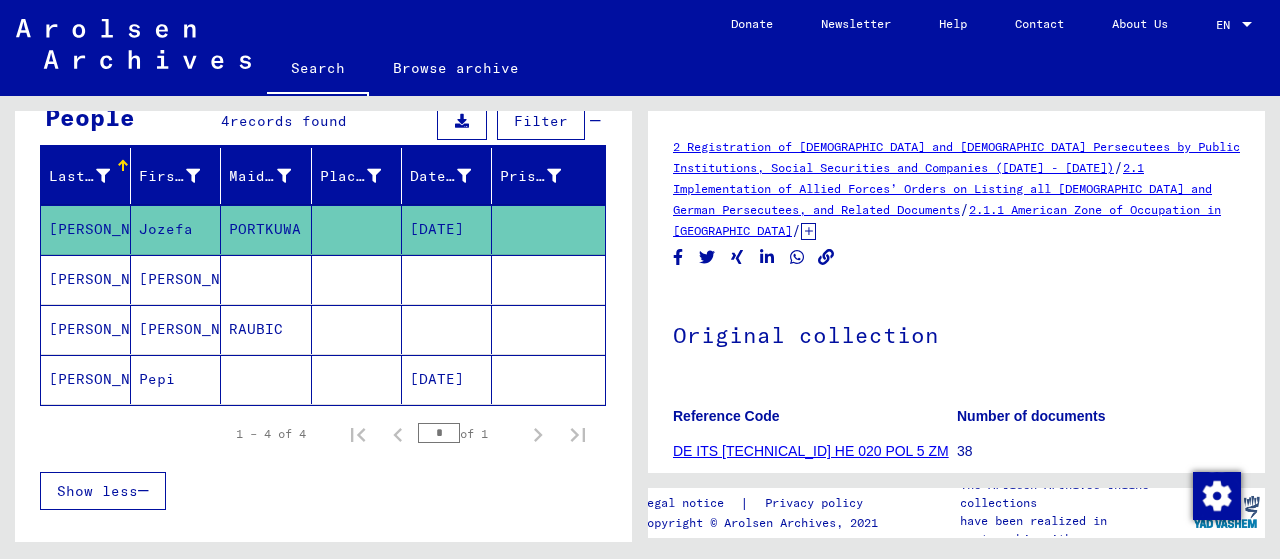 click on "[PERSON_NAME]" at bounding box center [86, 329] 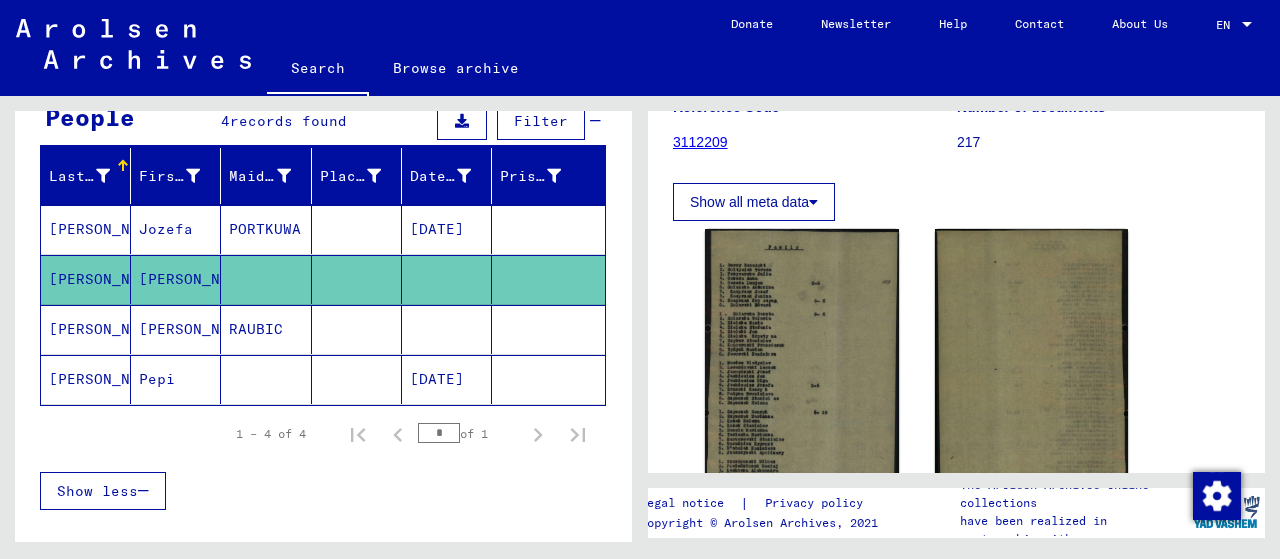 scroll, scrollTop: 0, scrollLeft: 0, axis: both 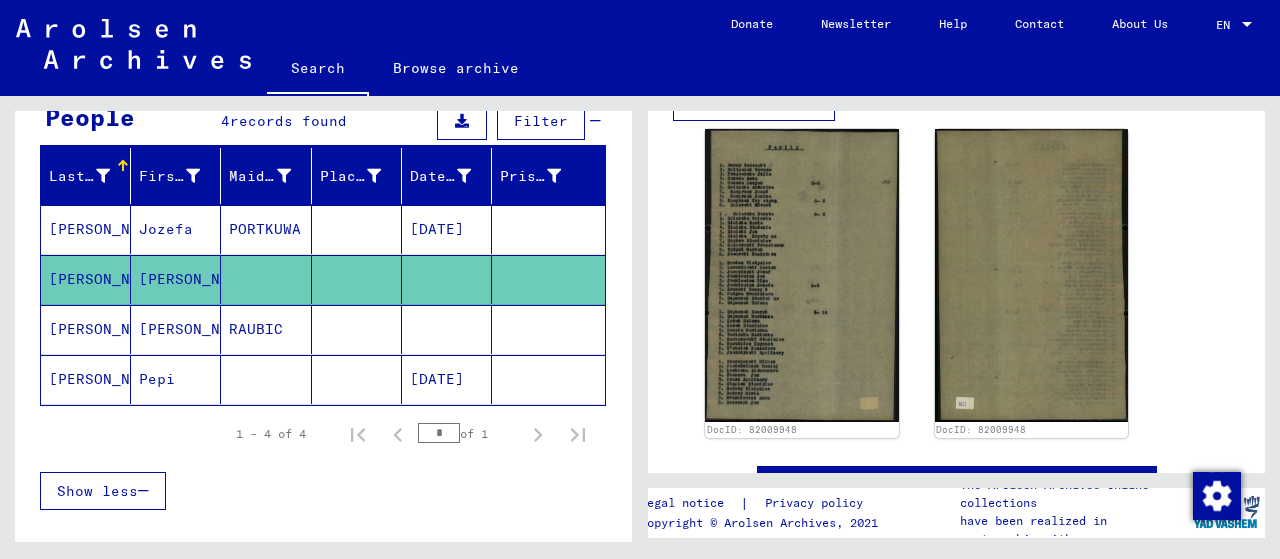 click on "[PERSON_NAME]" at bounding box center (86, 379) 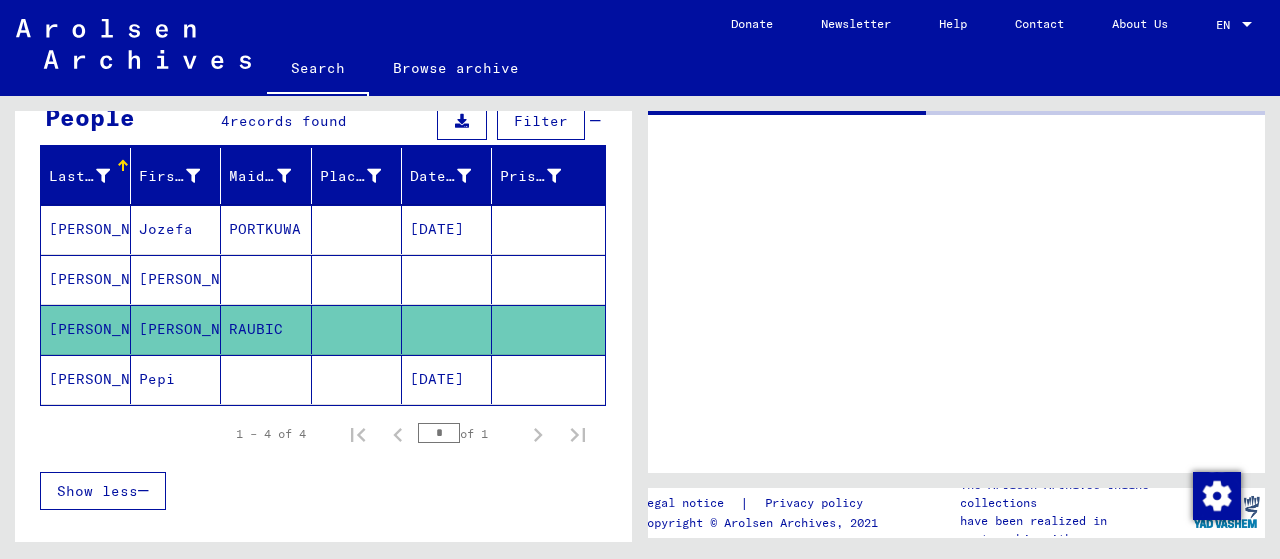 scroll, scrollTop: 0, scrollLeft: 0, axis: both 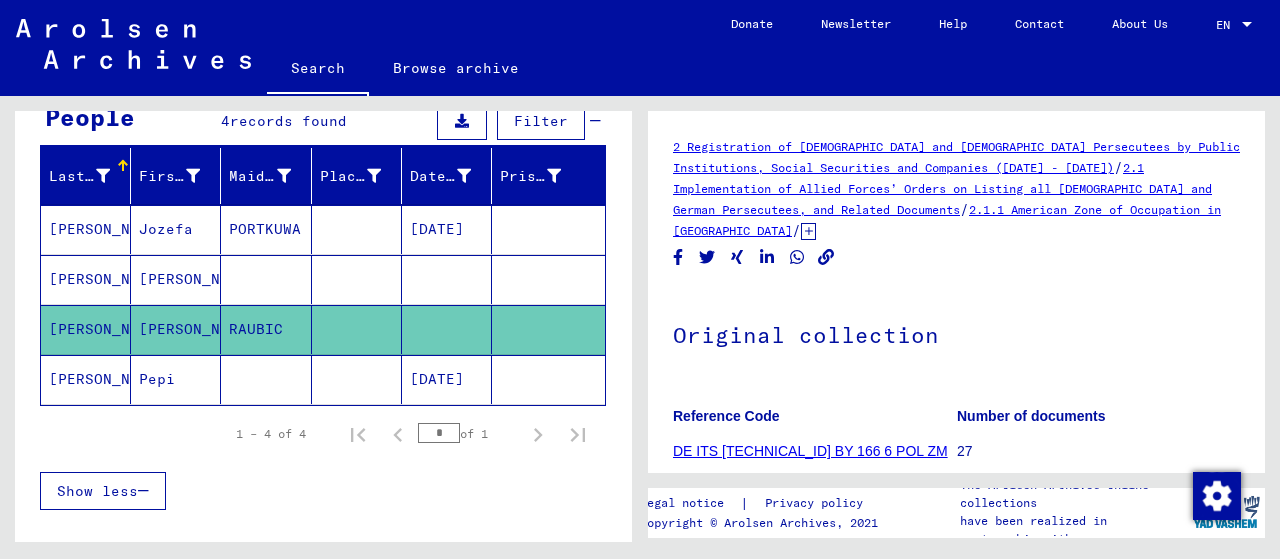 click on "[PERSON_NAME]" 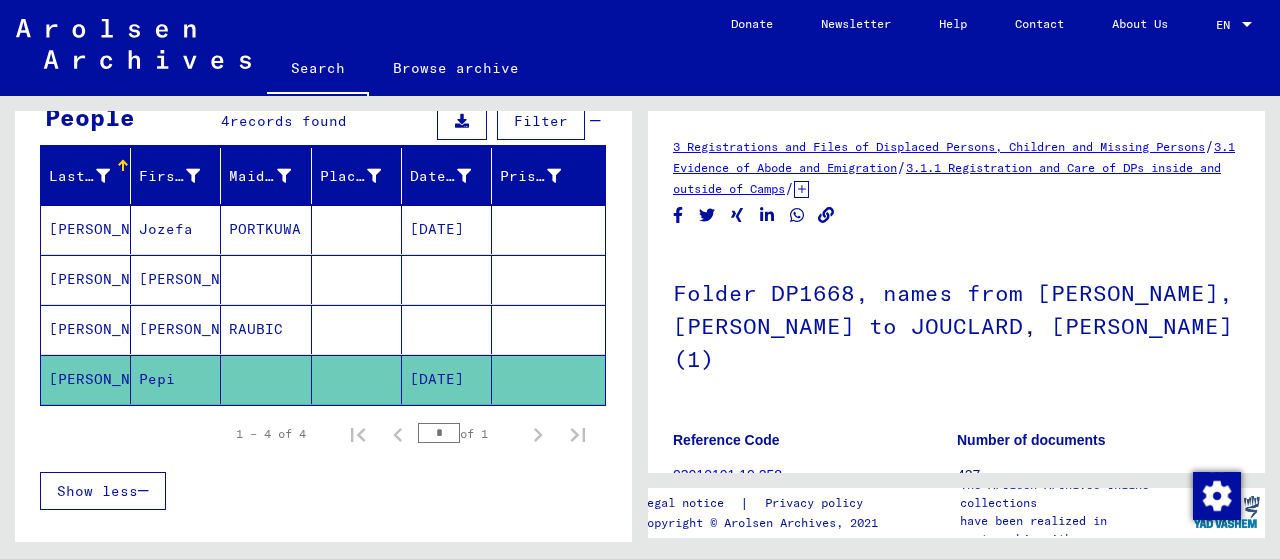scroll, scrollTop: 0, scrollLeft: 0, axis: both 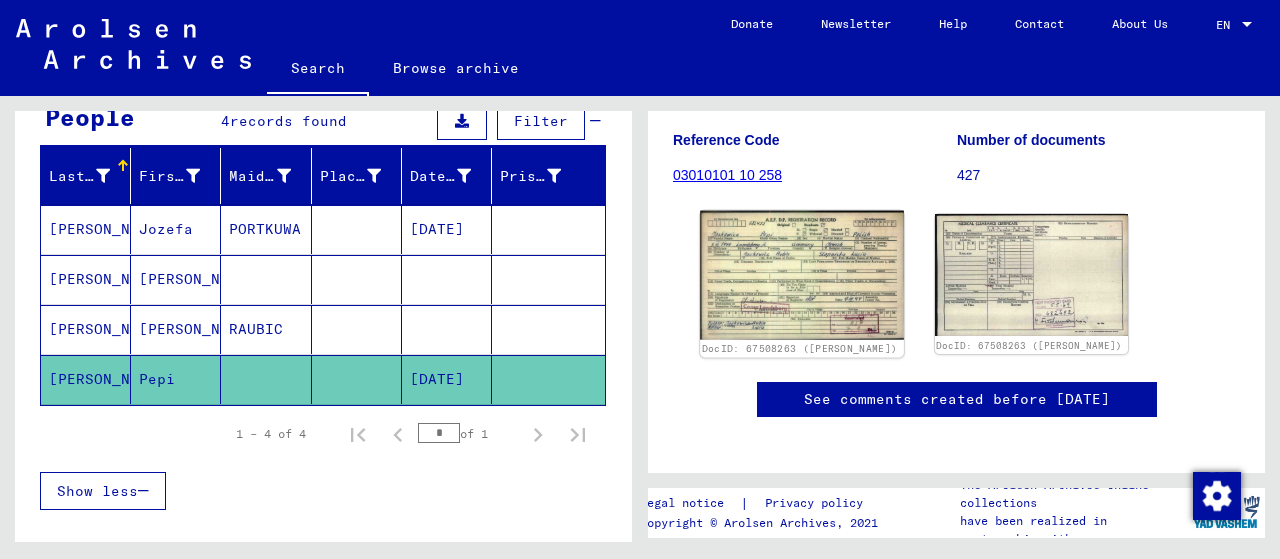 click 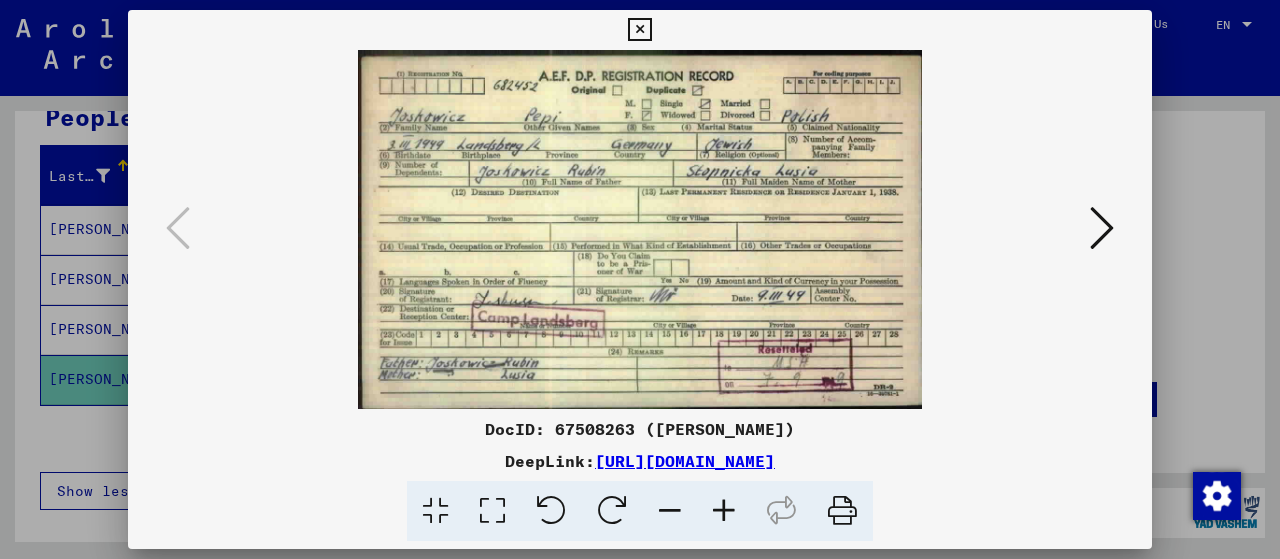 click at bounding box center [640, 229] 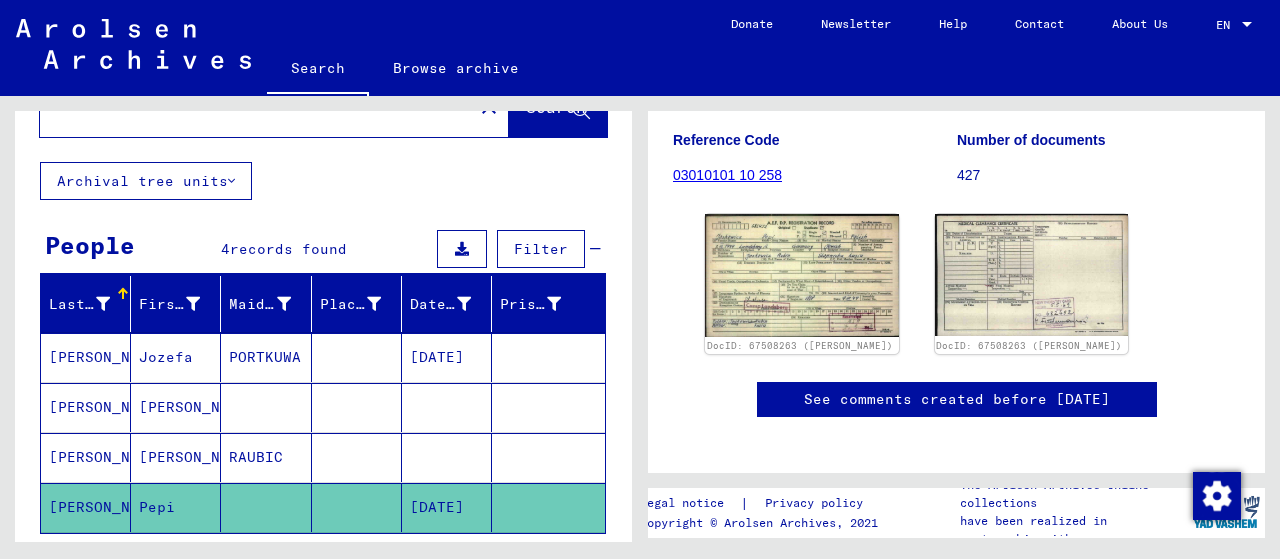 scroll, scrollTop: 0, scrollLeft: 0, axis: both 